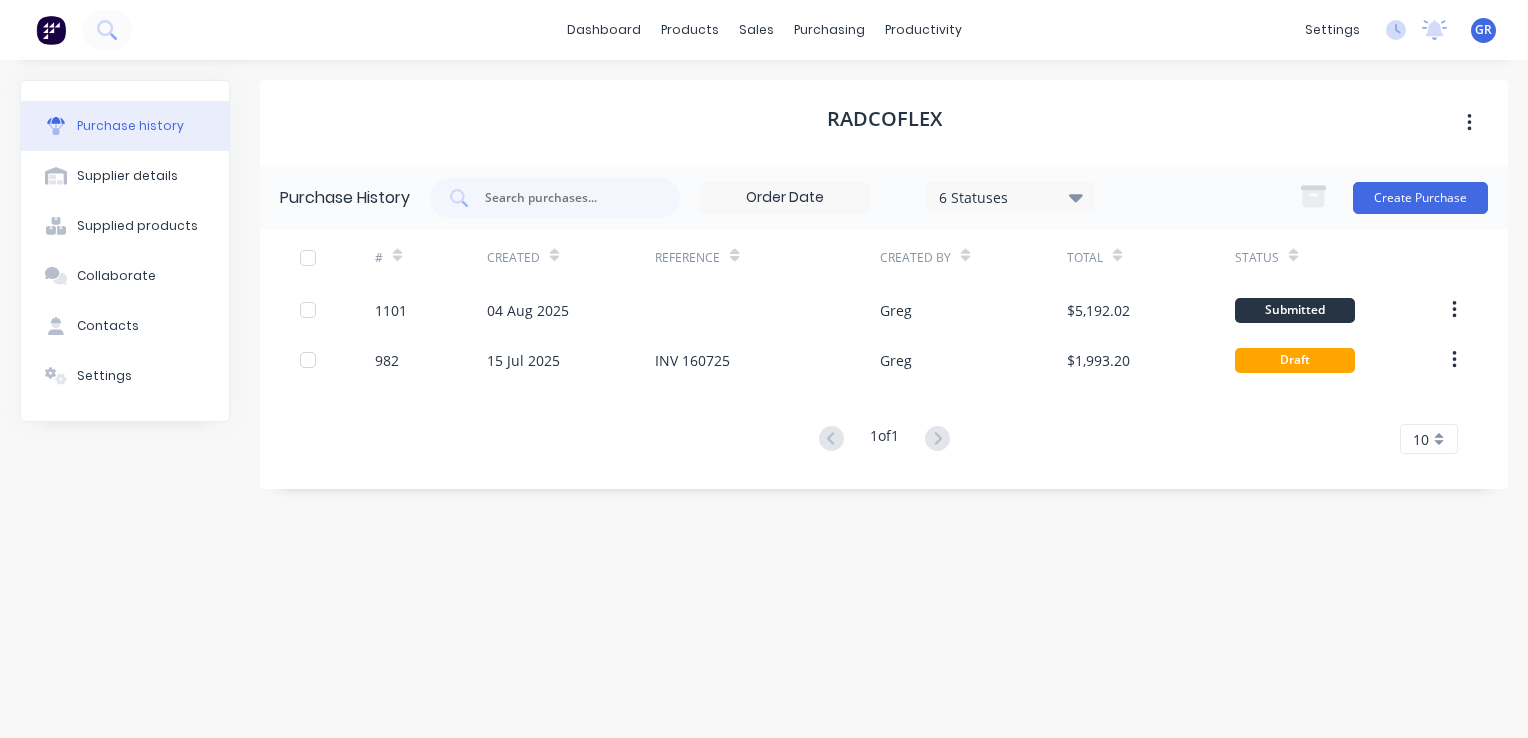 scroll, scrollTop: 0, scrollLeft: 0, axis: both 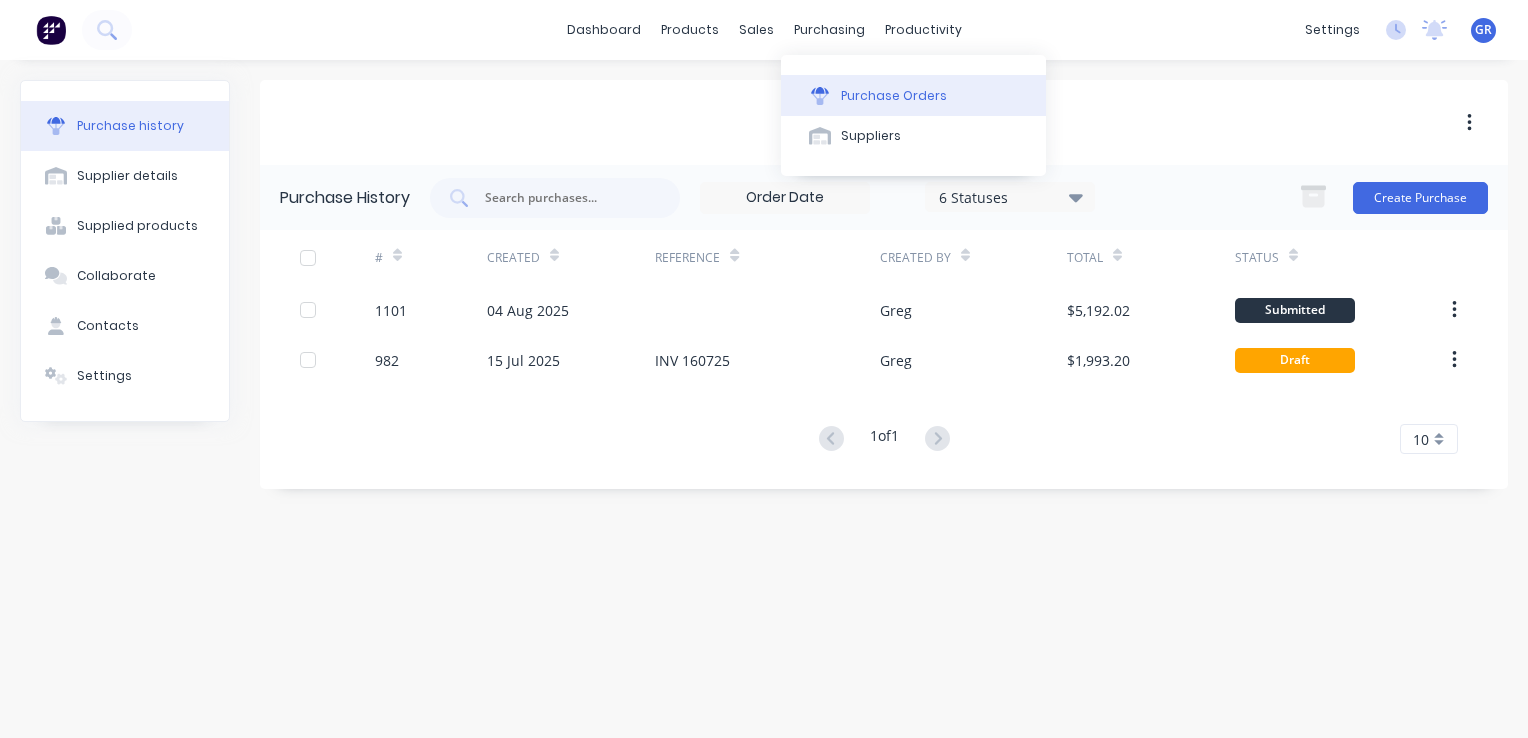 click on "Purchase Orders" at bounding box center [894, 96] 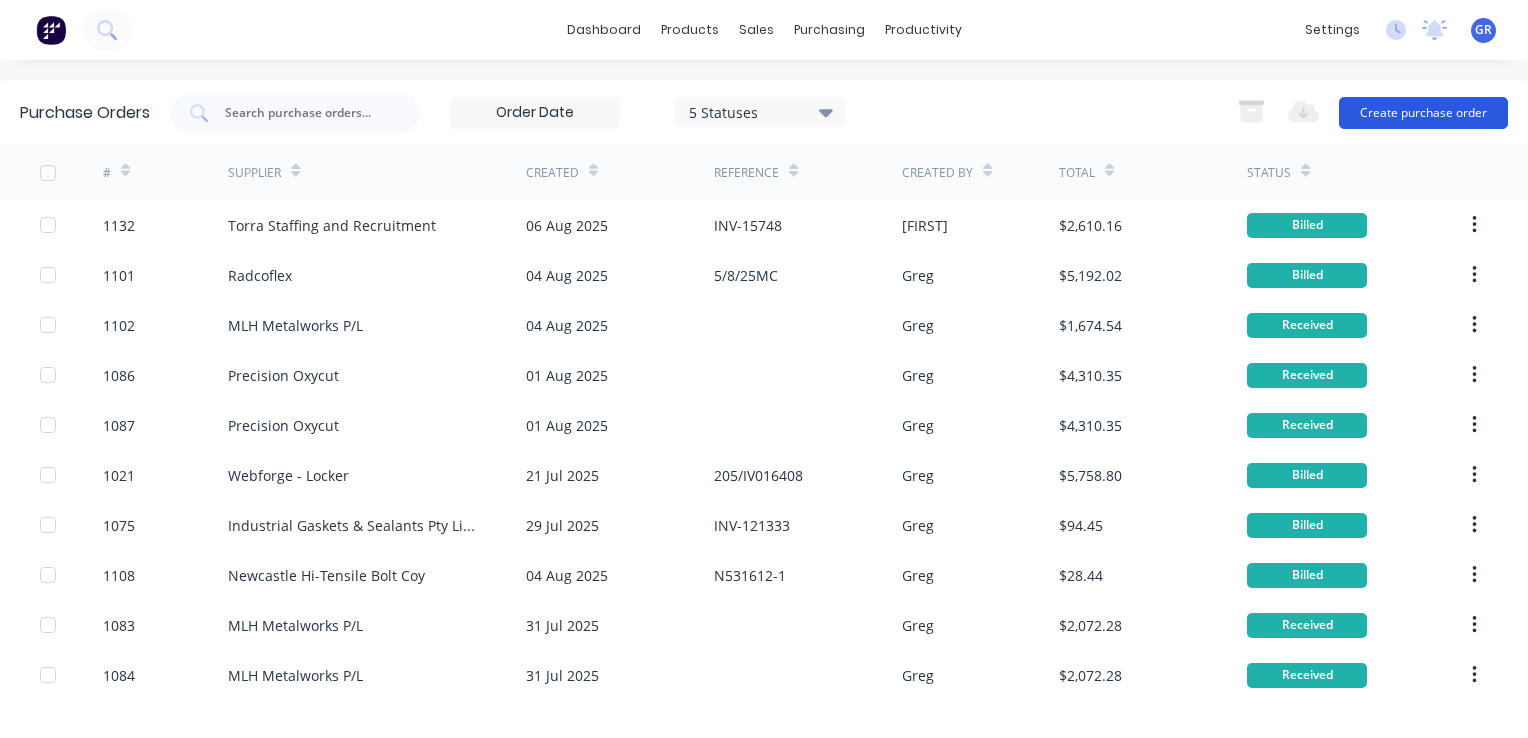 click on "Create purchase order" at bounding box center [1423, 113] 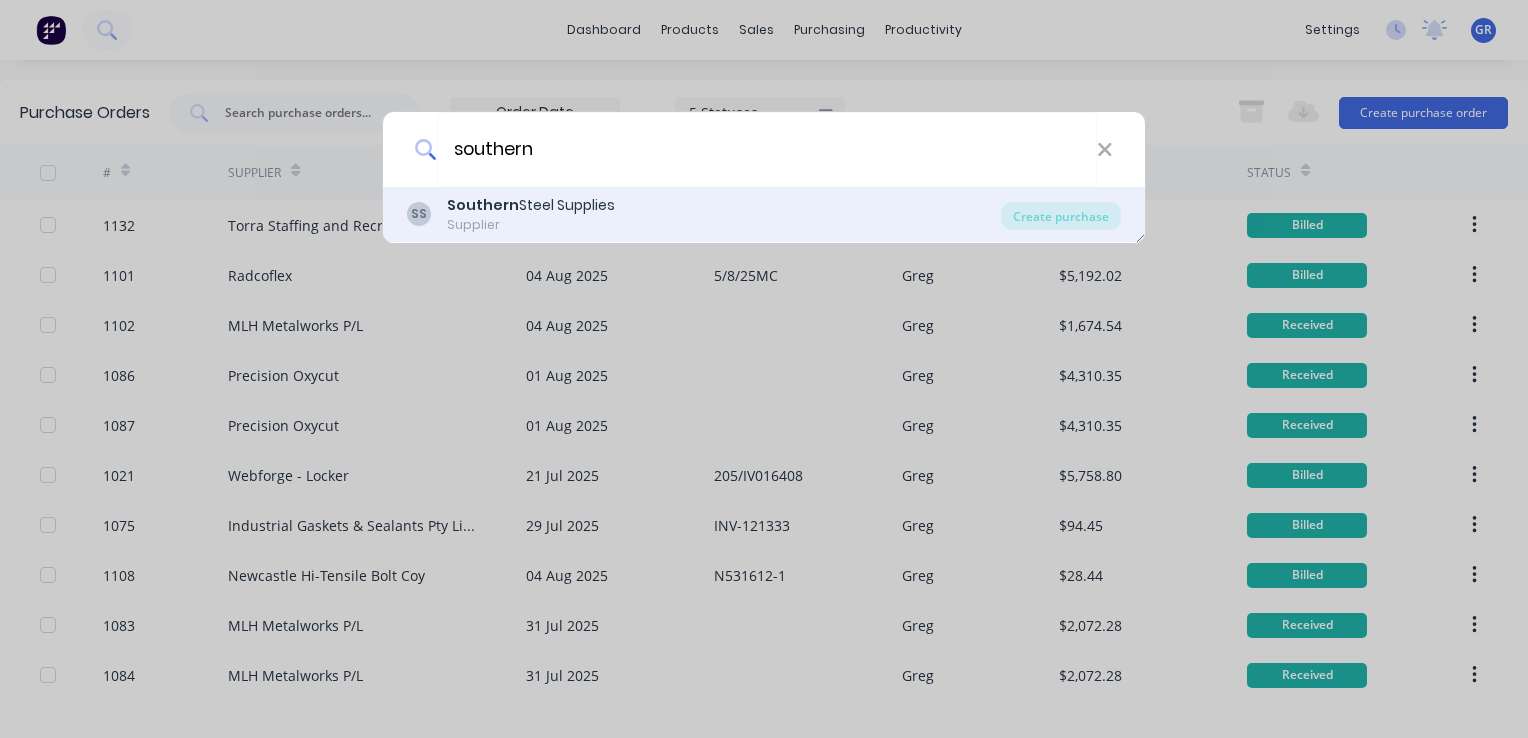 type on "southern" 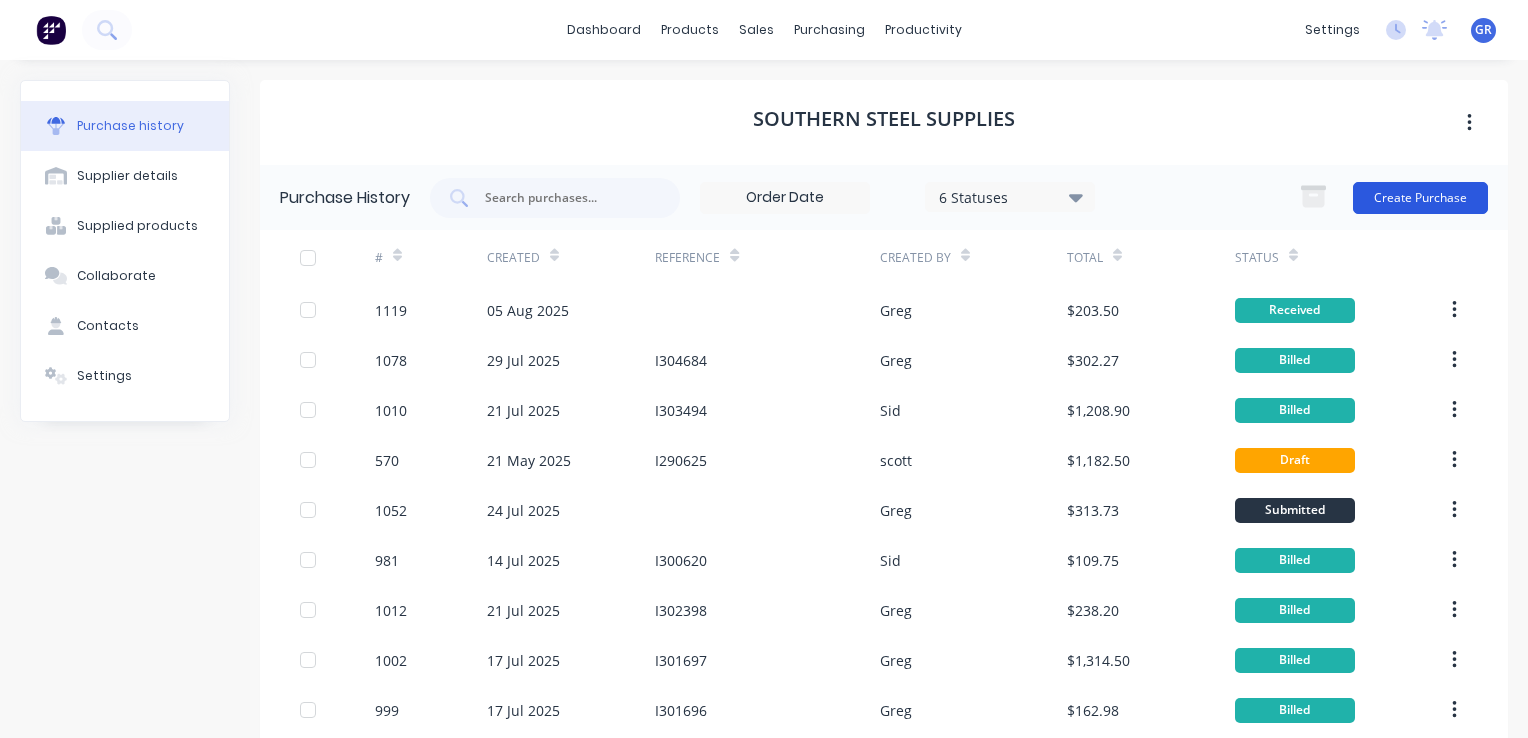 click on "Create Purchase" at bounding box center [1420, 198] 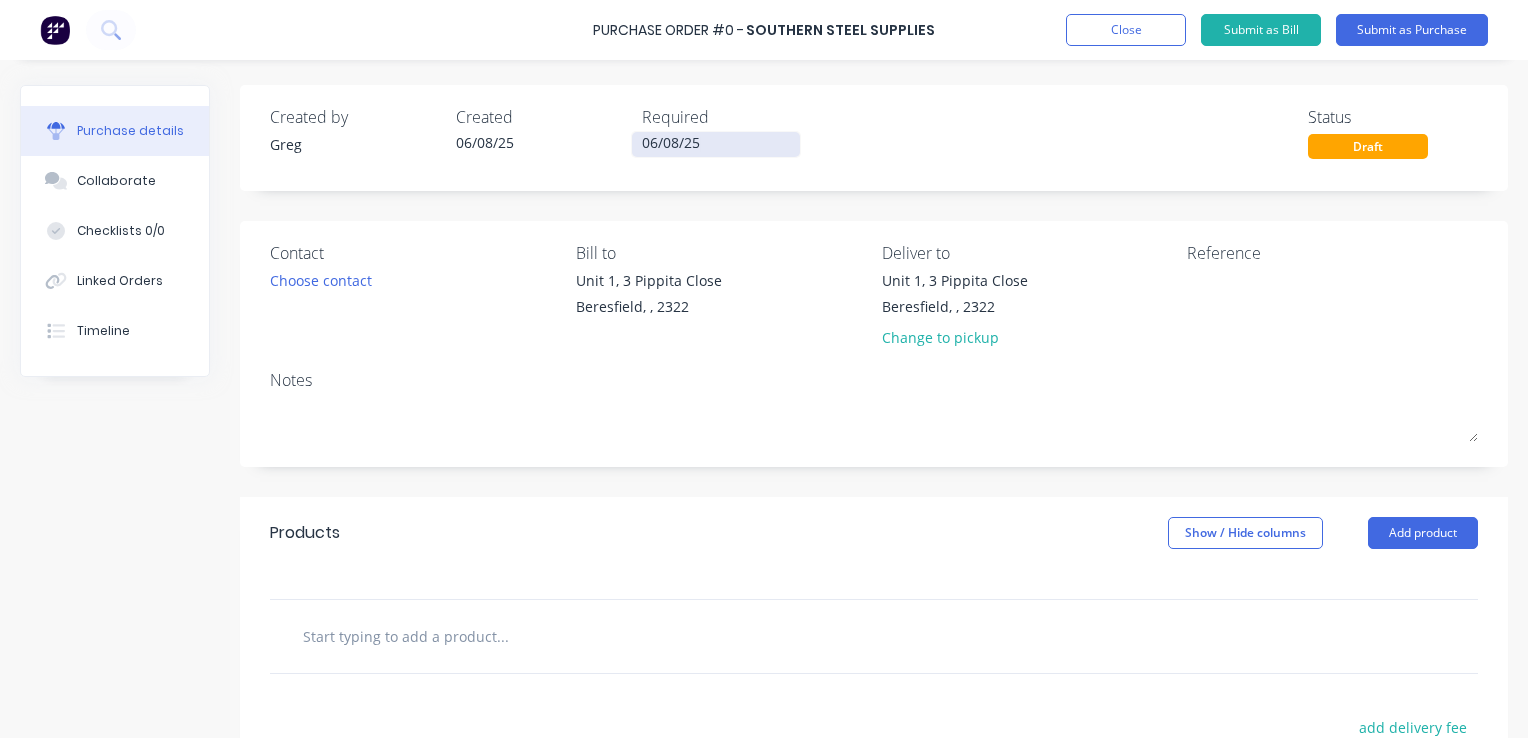 click on "06/08/25" at bounding box center (716, 144) 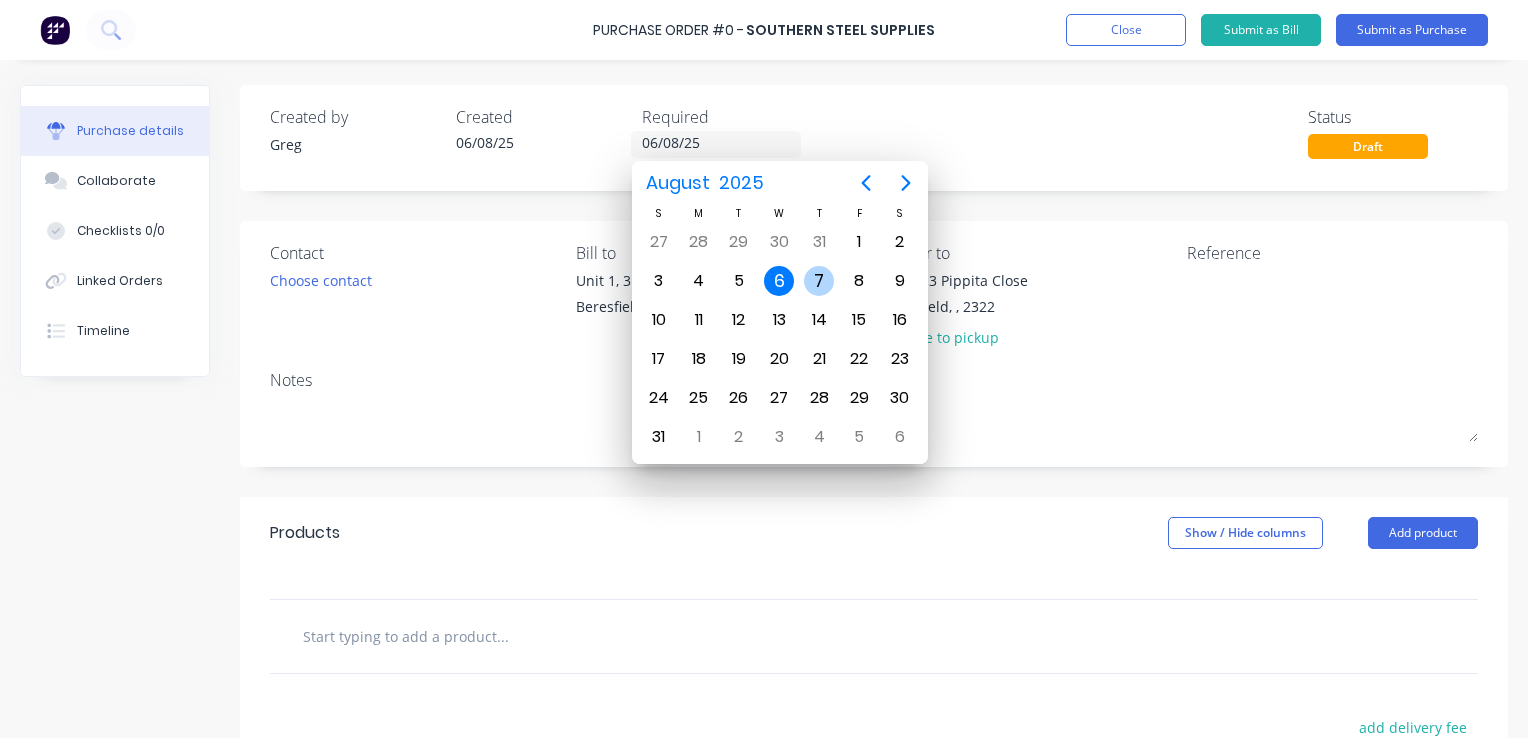 click on "7" at bounding box center (819, 281) 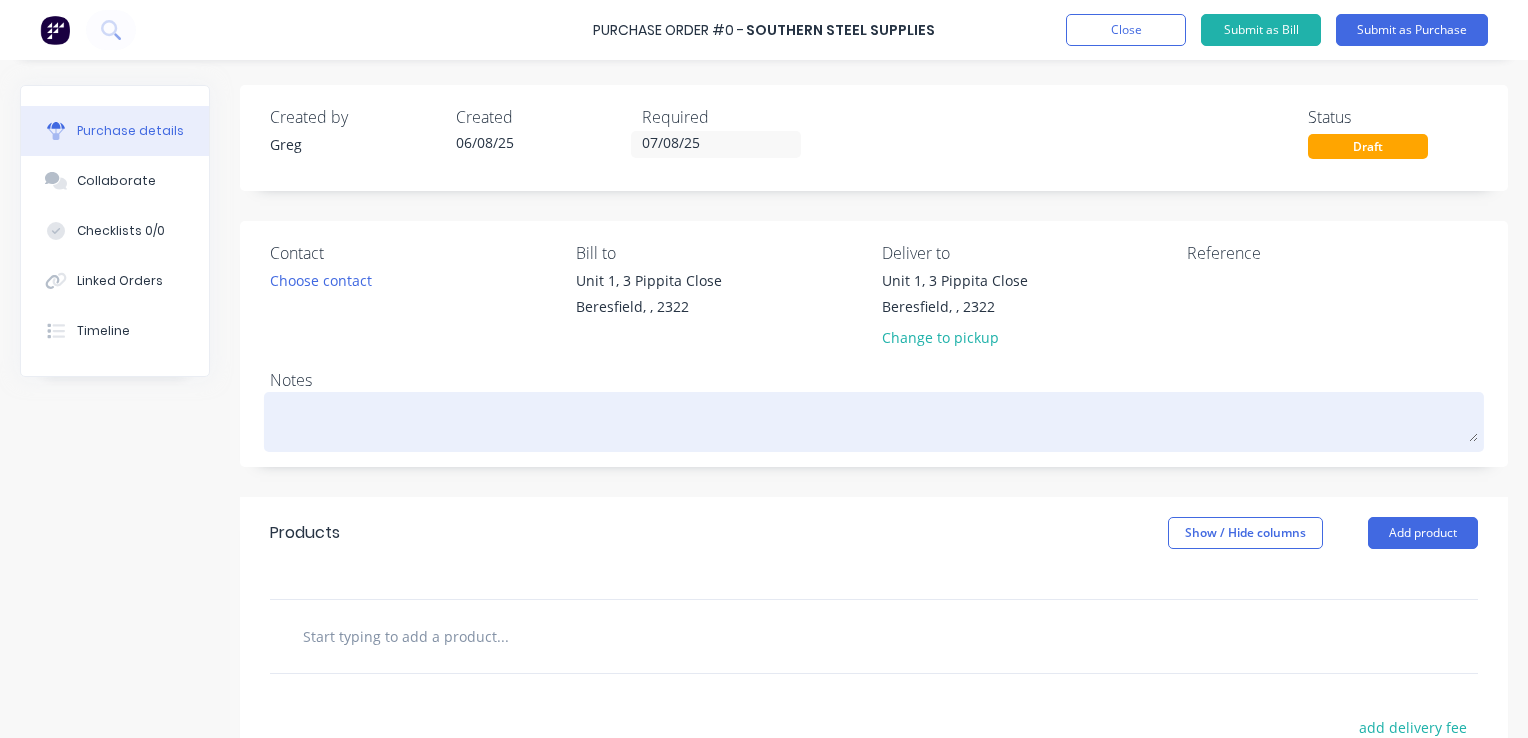 click at bounding box center [874, 419] 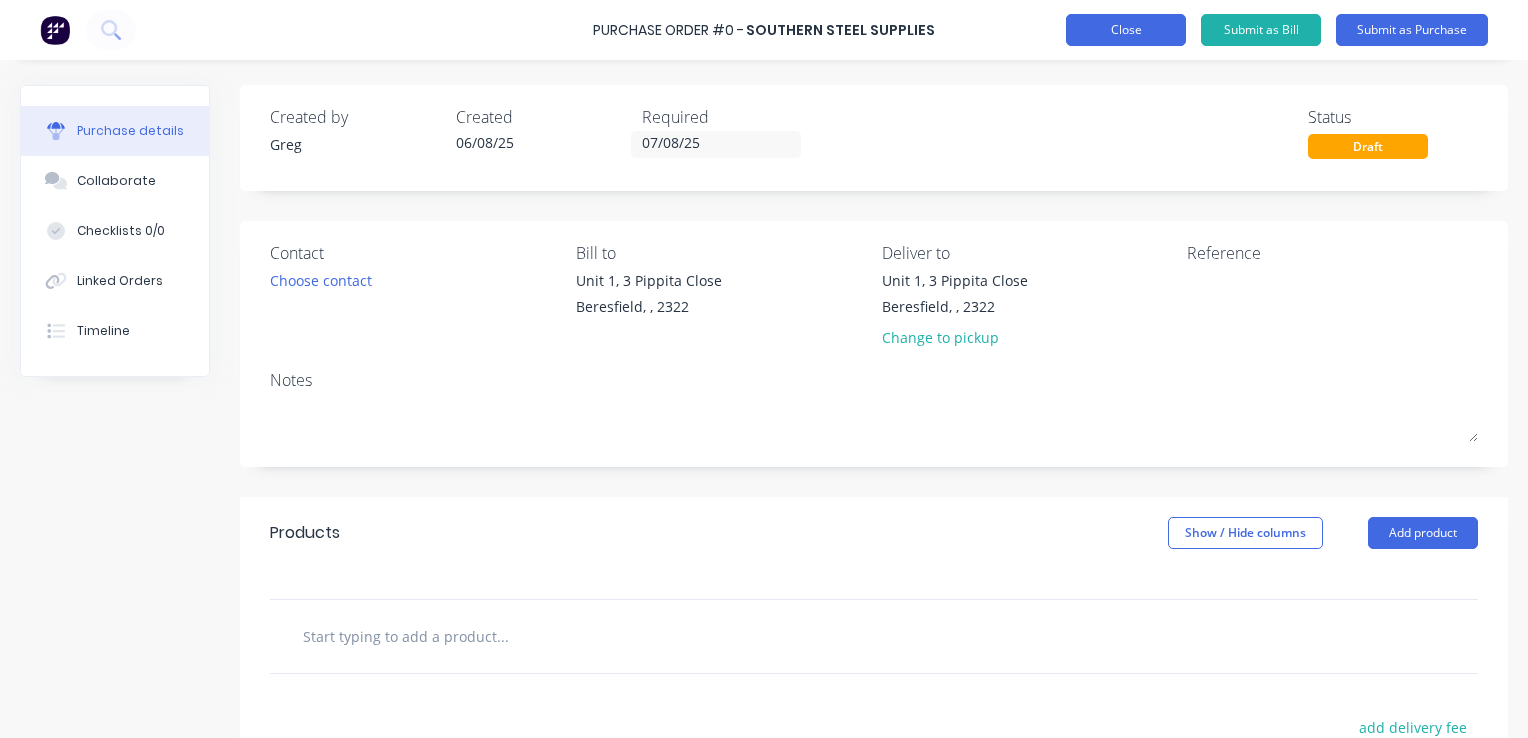 click on "Close" at bounding box center [1126, 30] 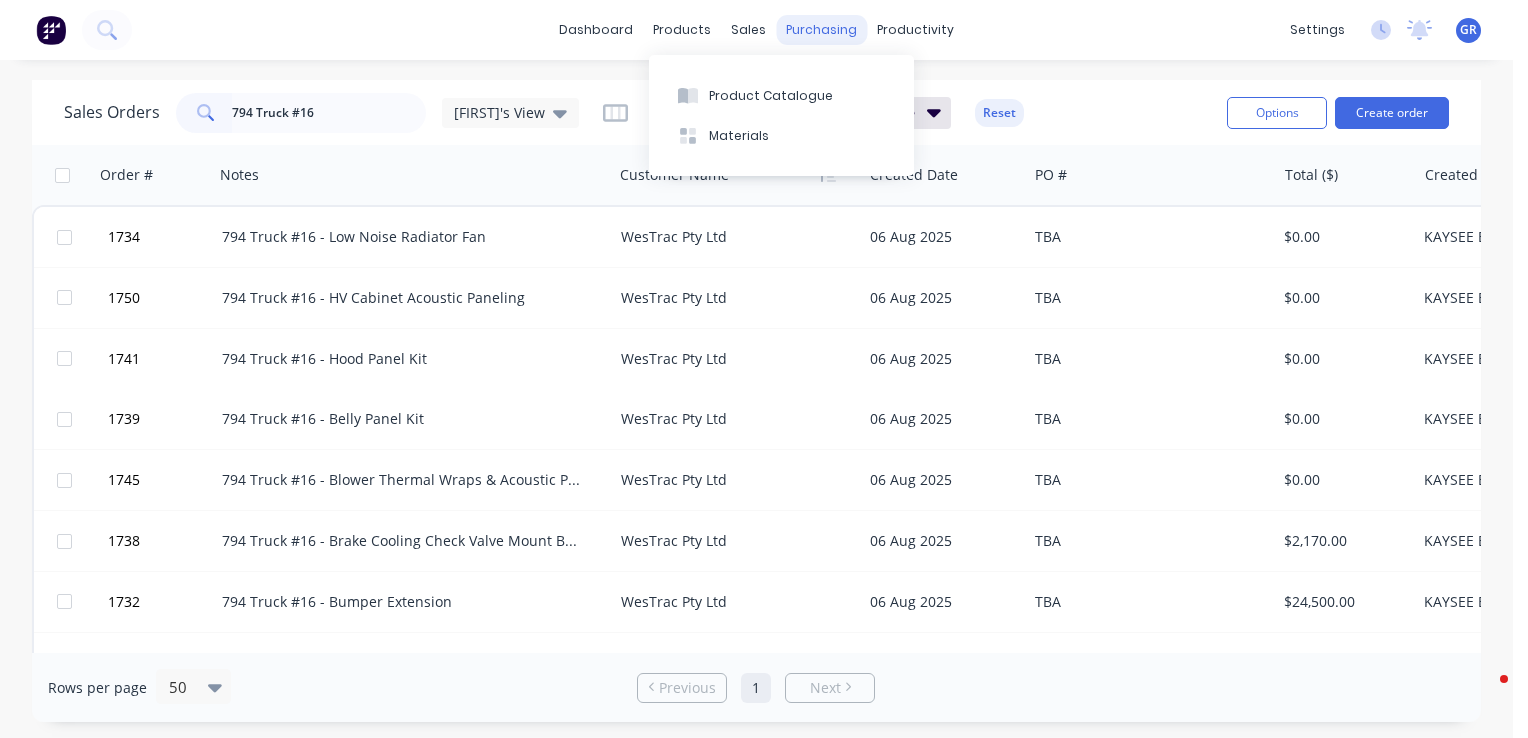 scroll, scrollTop: 0, scrollLeft: 0, axis: both 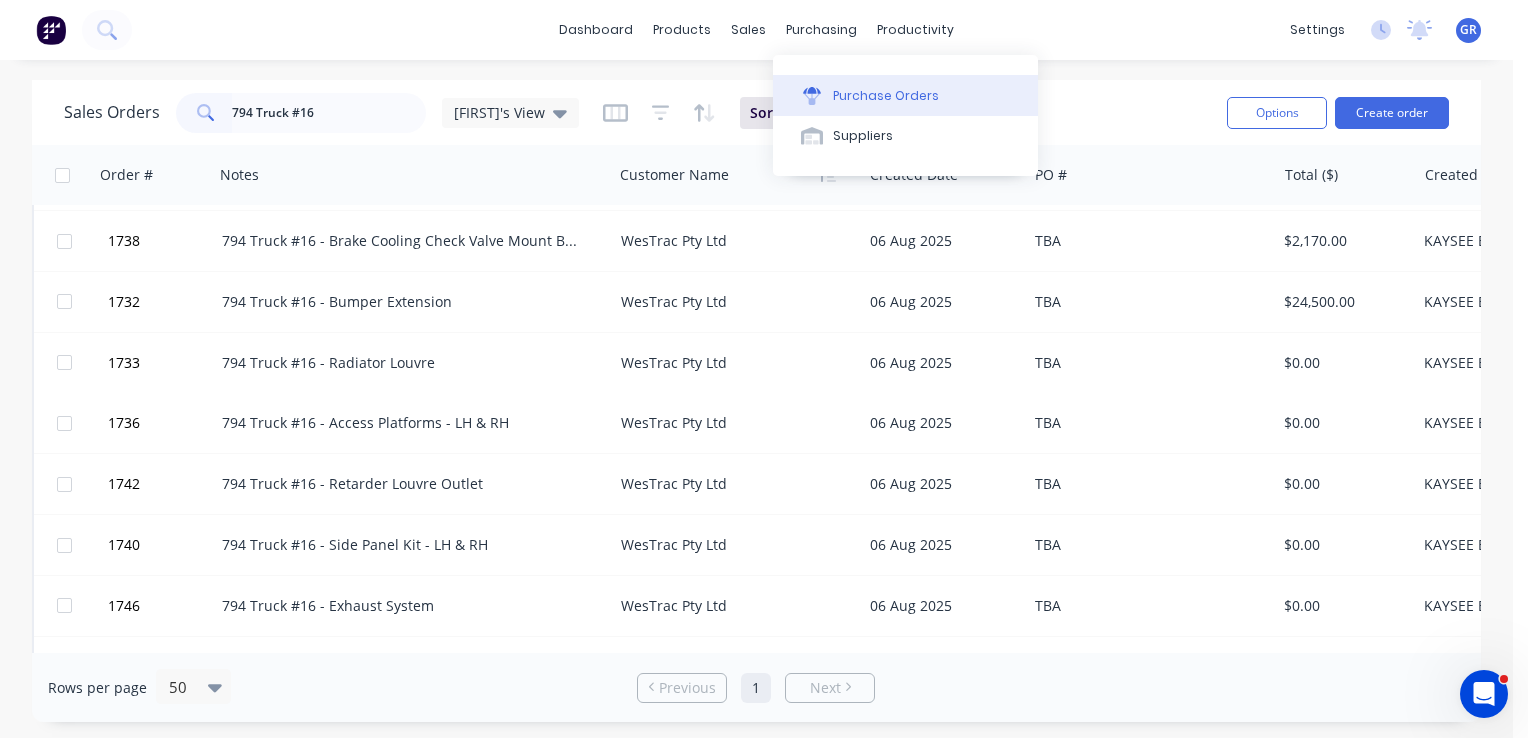 click on "Purchase Orders" at bounding box center [886, 96] 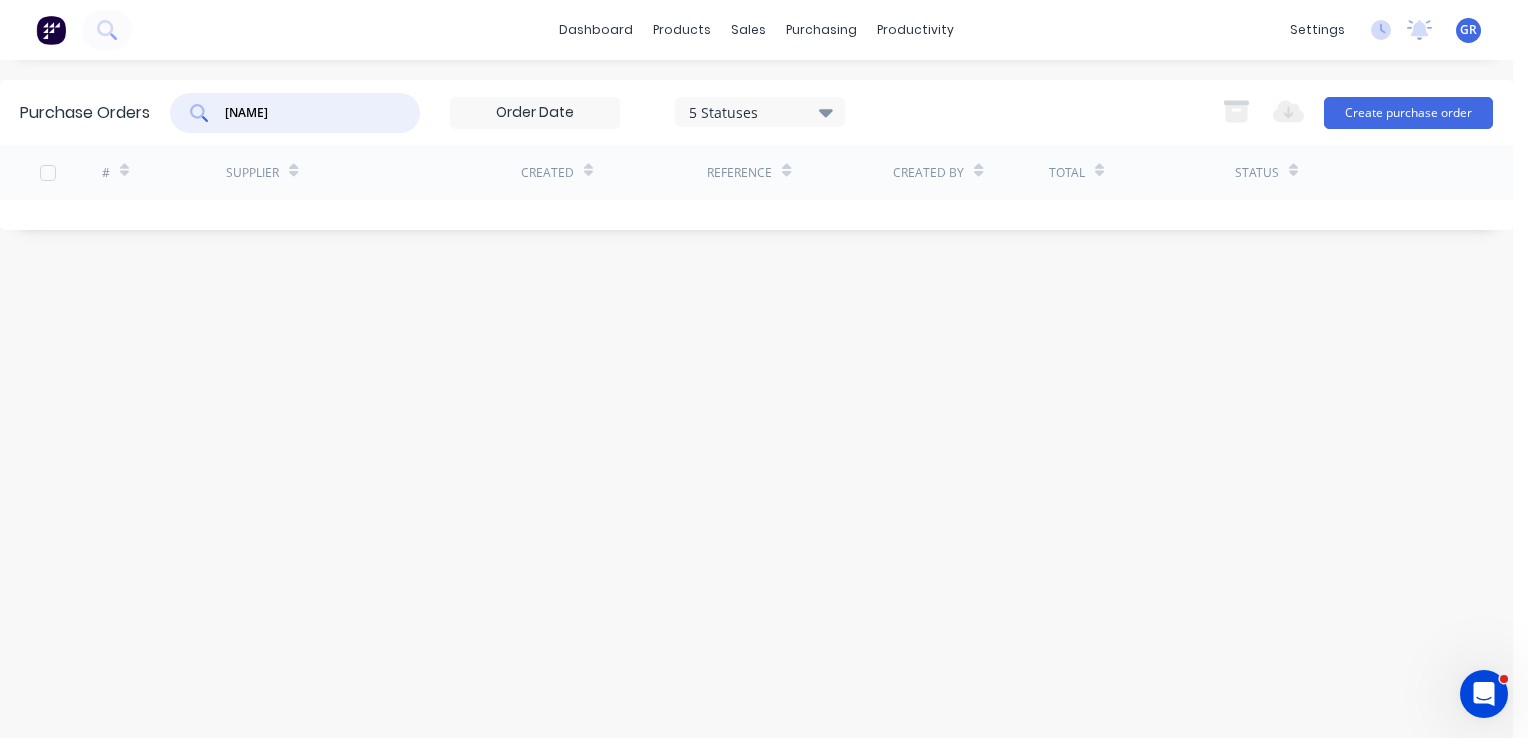 drag, startPoint x: 256, startPoint y: 118, endPoint x: 210, endPoint y: 117, distance: 46.010868 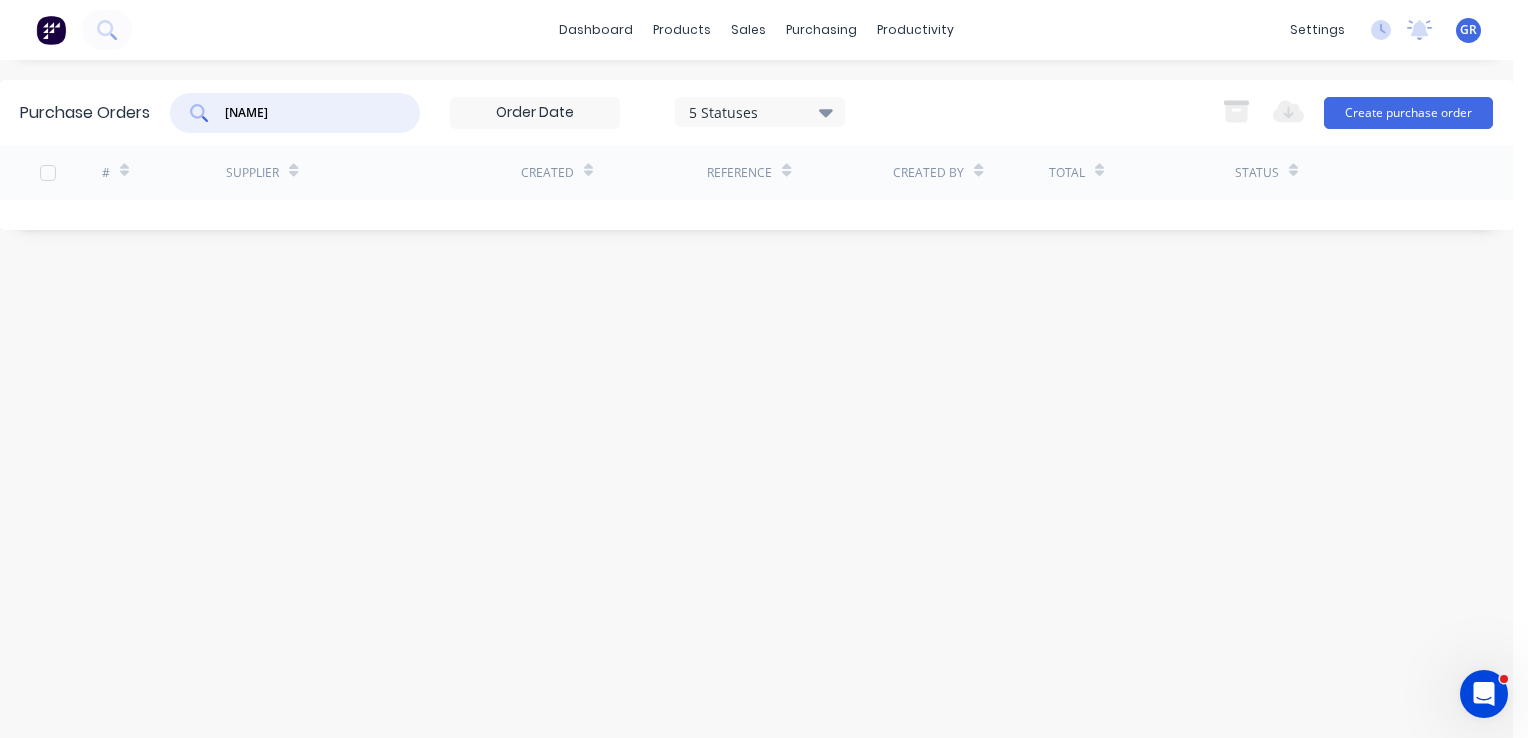 click on "ksn" at bounding box center (295, 113) 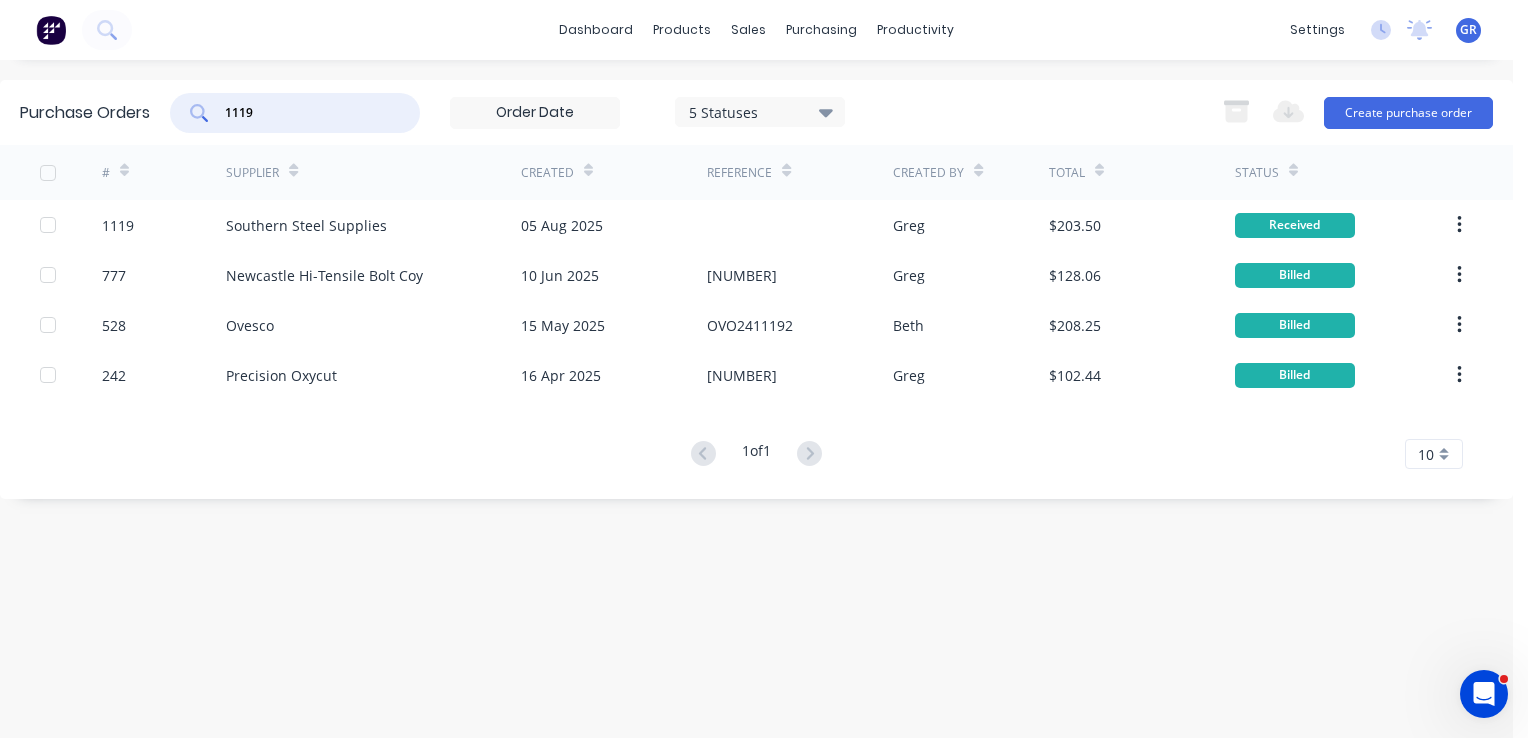 type on "1119" 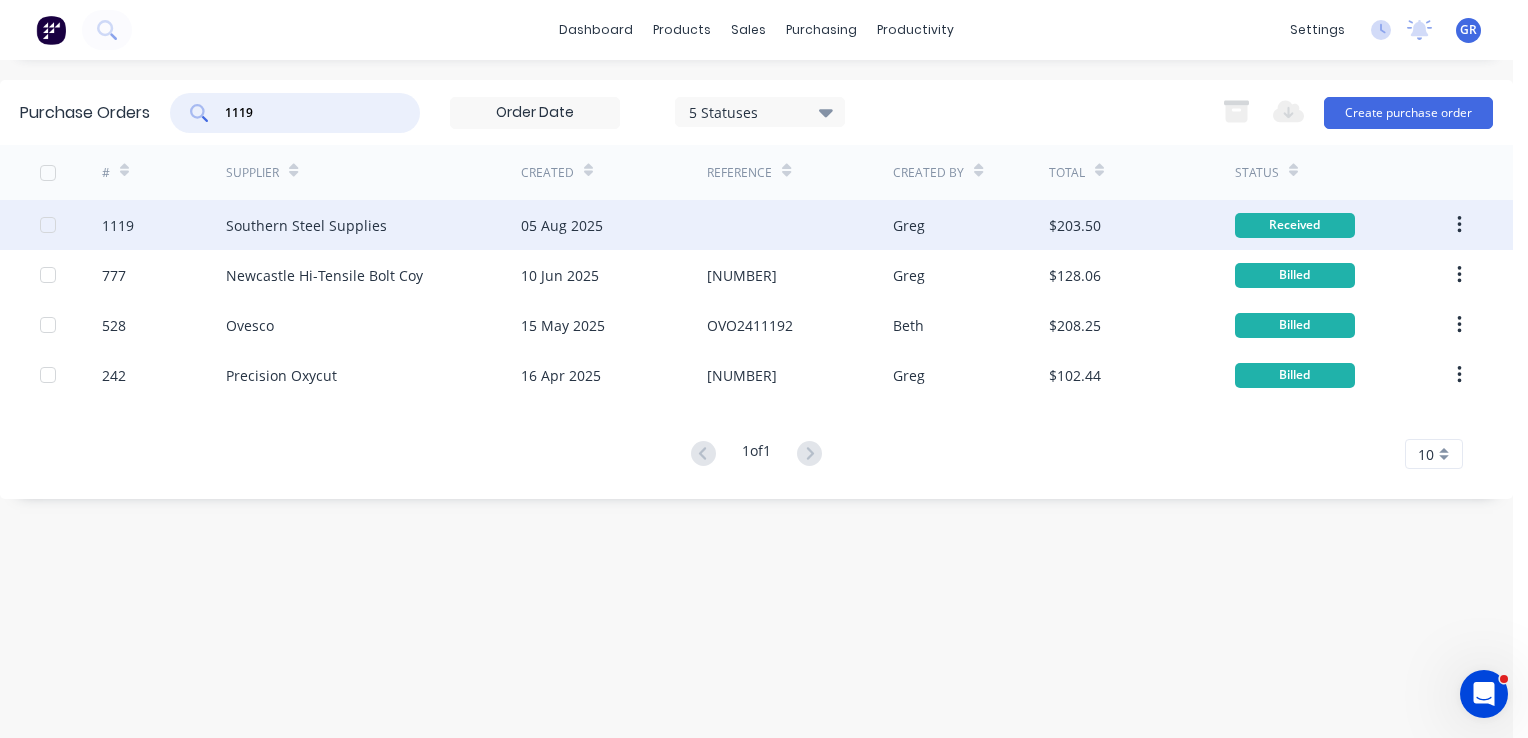 click 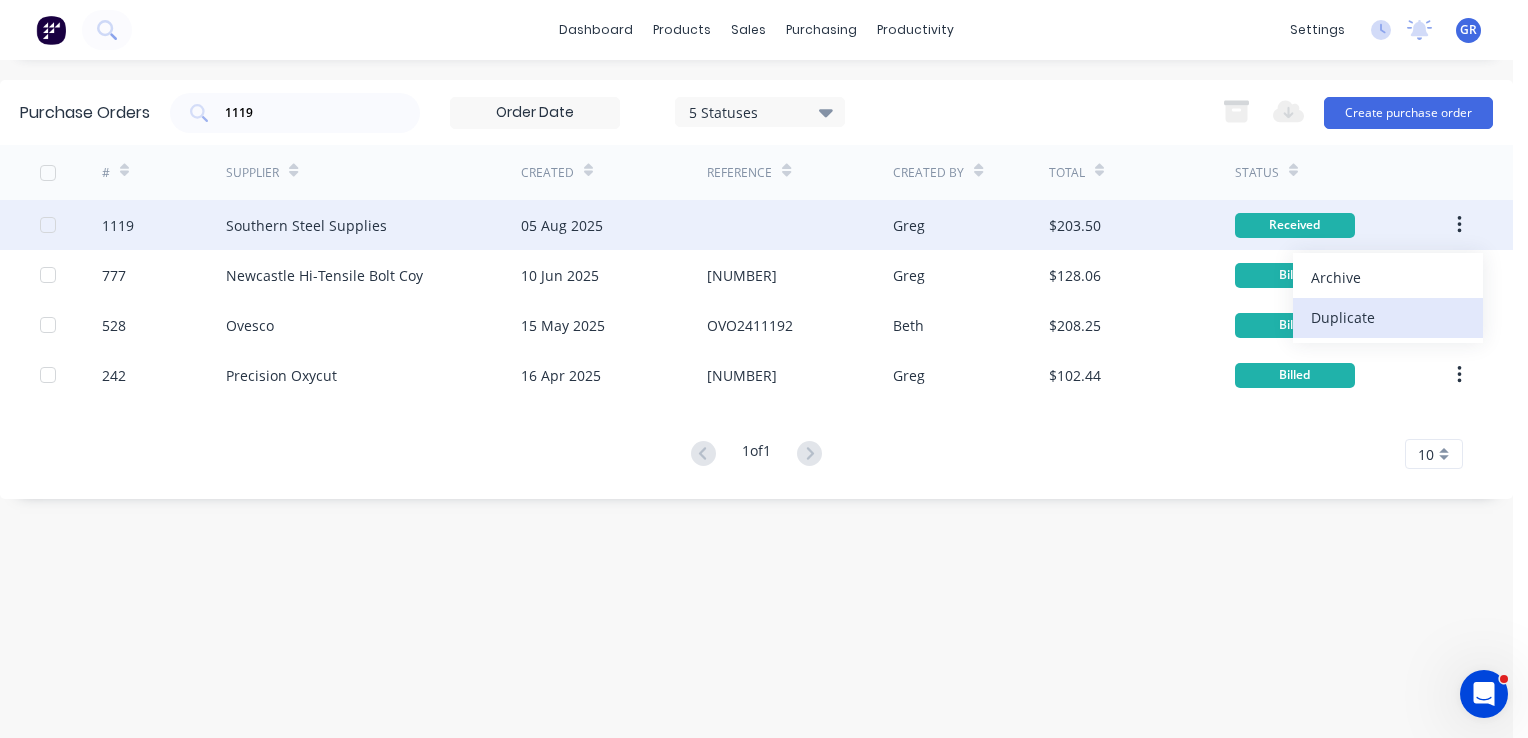 click on "Duplicate" at bounding box center (1388, 317) 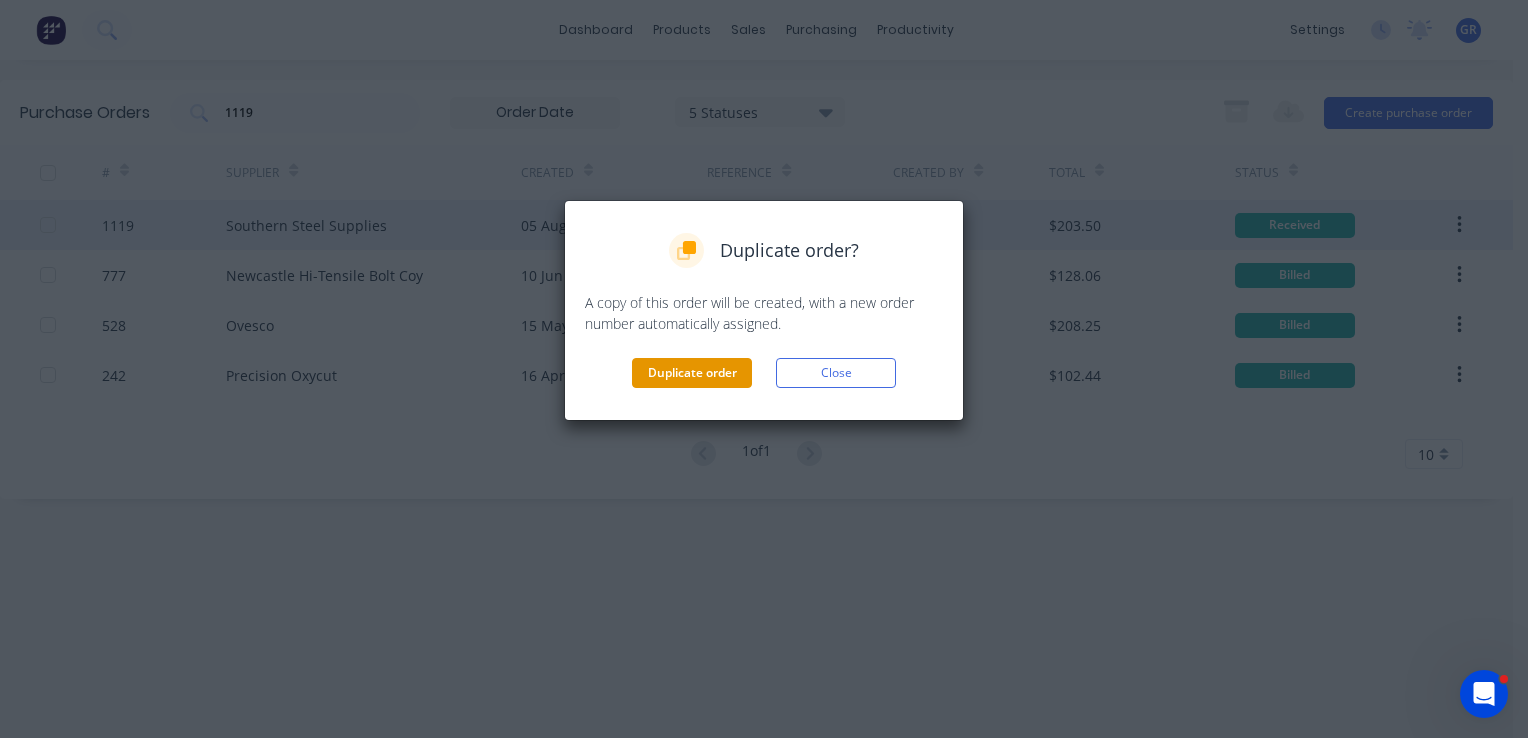 click on "Duplicate order" at bounding box center [692, 373] 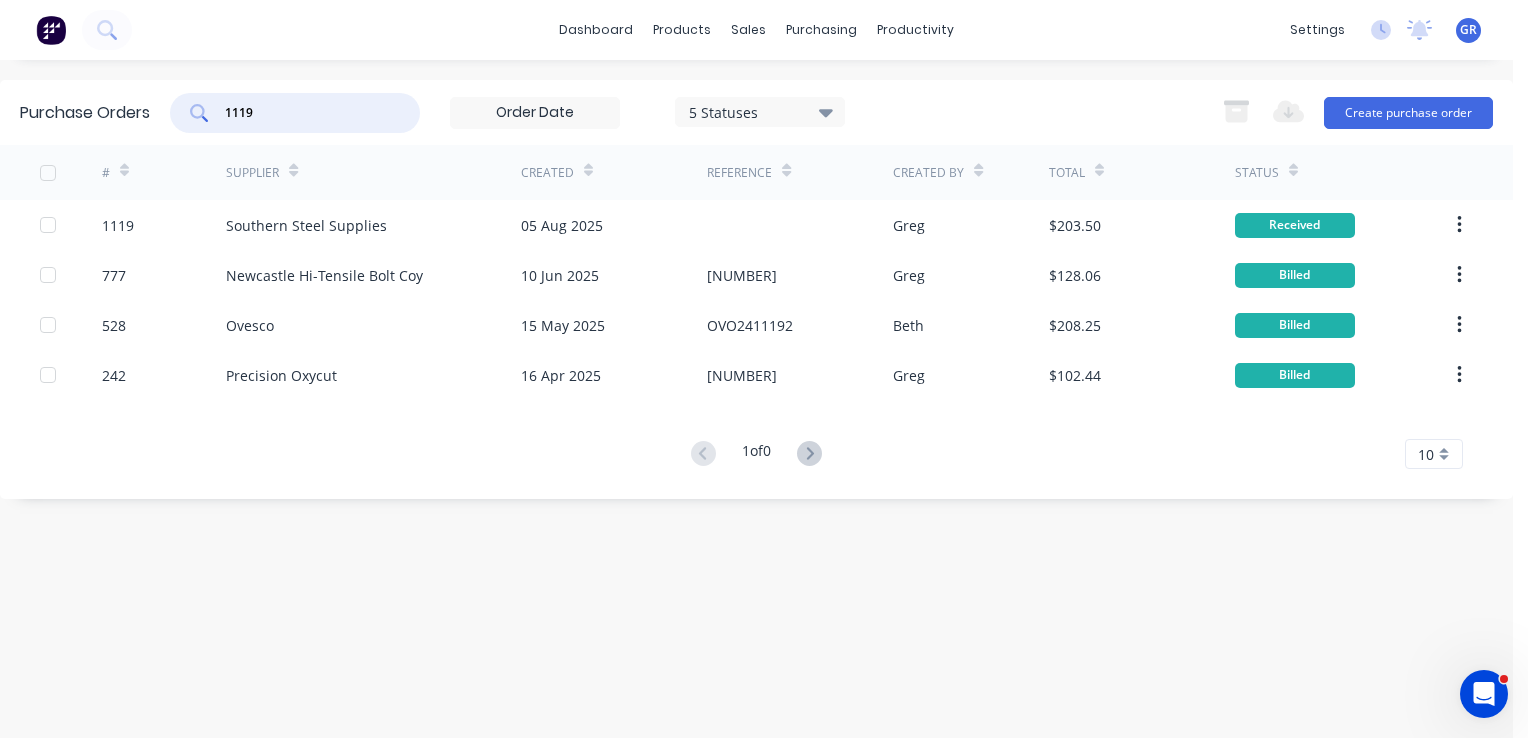 drag, startPoint x: 263, startPoint y: 114, endPoint x: 177, endPoint y: 113, distance: 86.00581 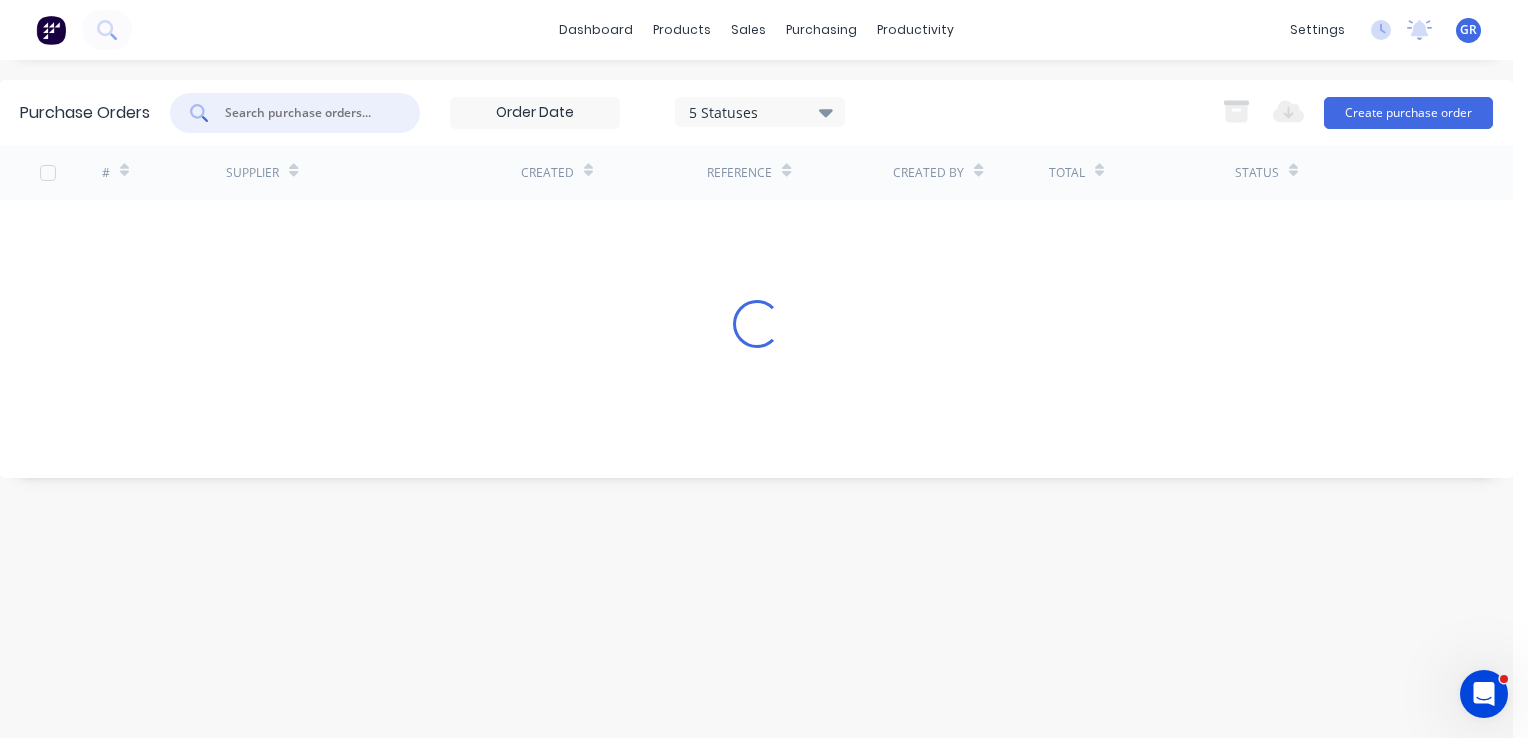 type 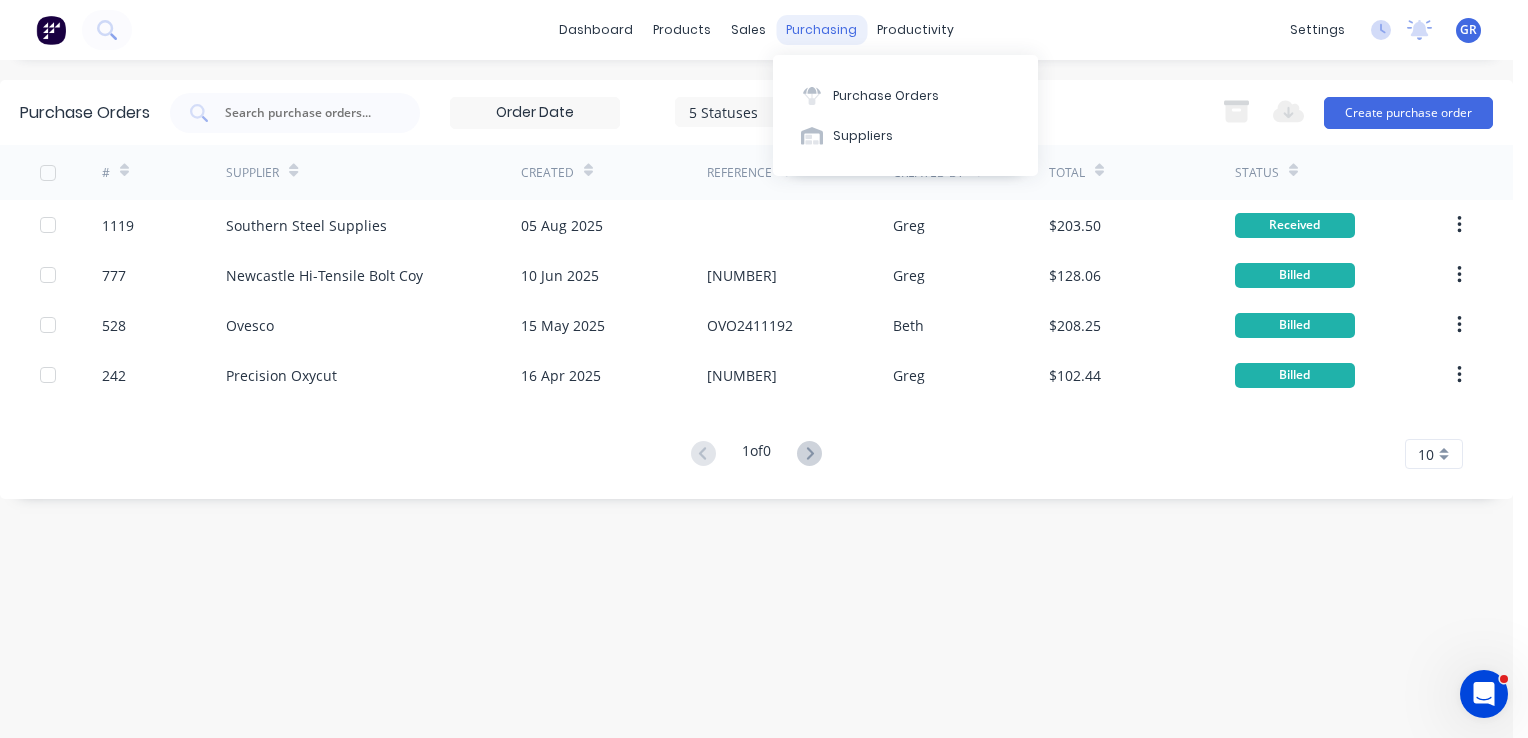 click on "purchasing" at bounding box center [821, 30] 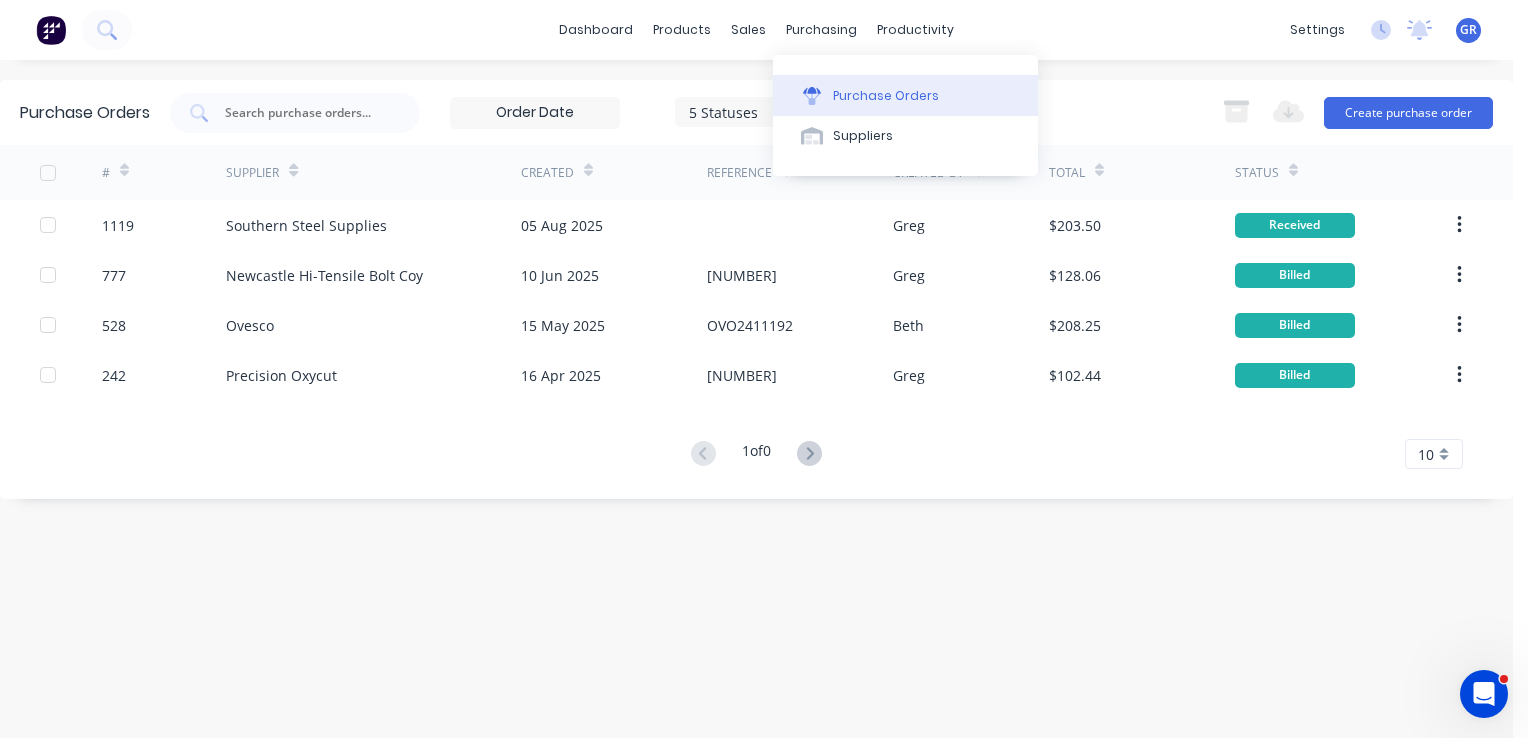 click on "Purchase Orders" at bounding box center [886, 96] 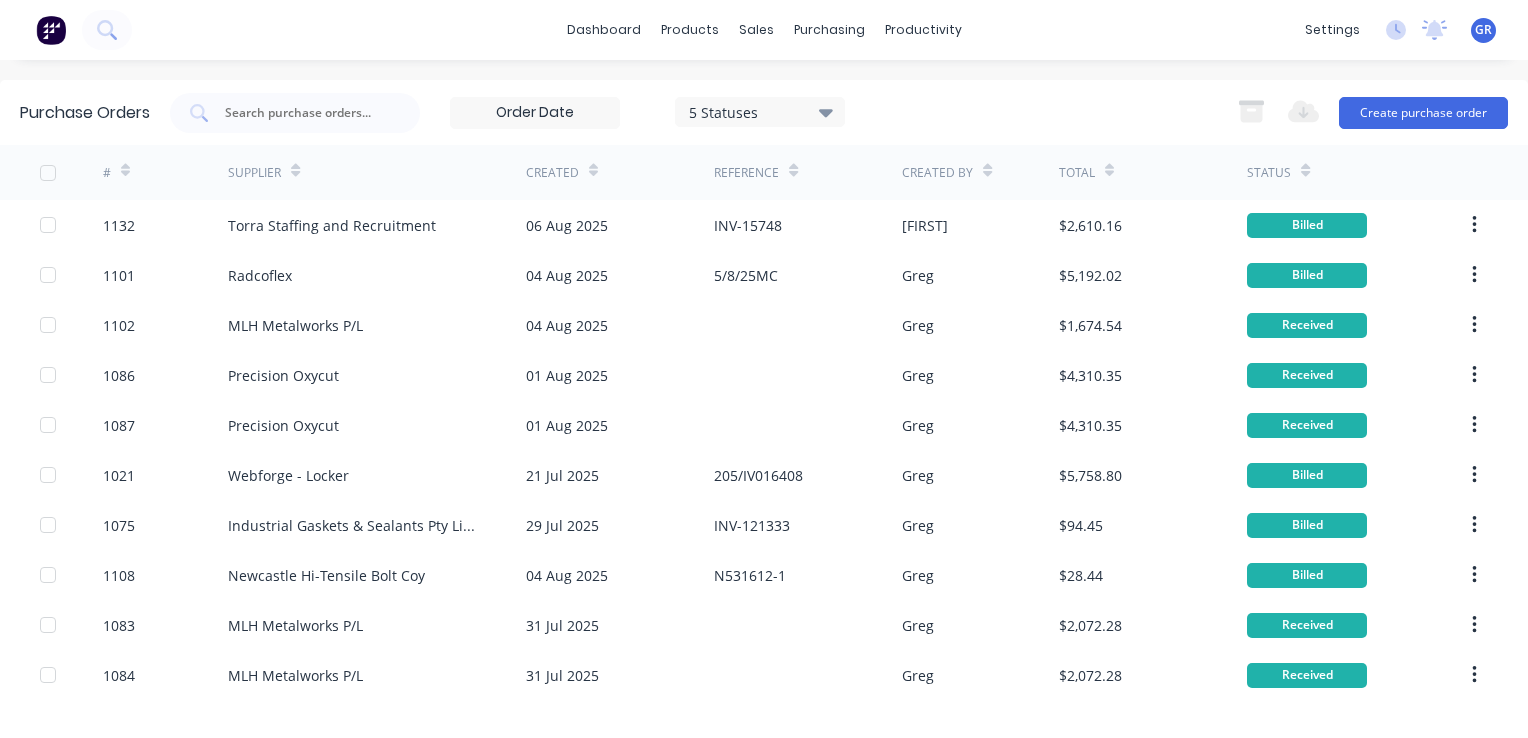 scroll, scrollTop: 0, scrollLeft: 0, axis: both 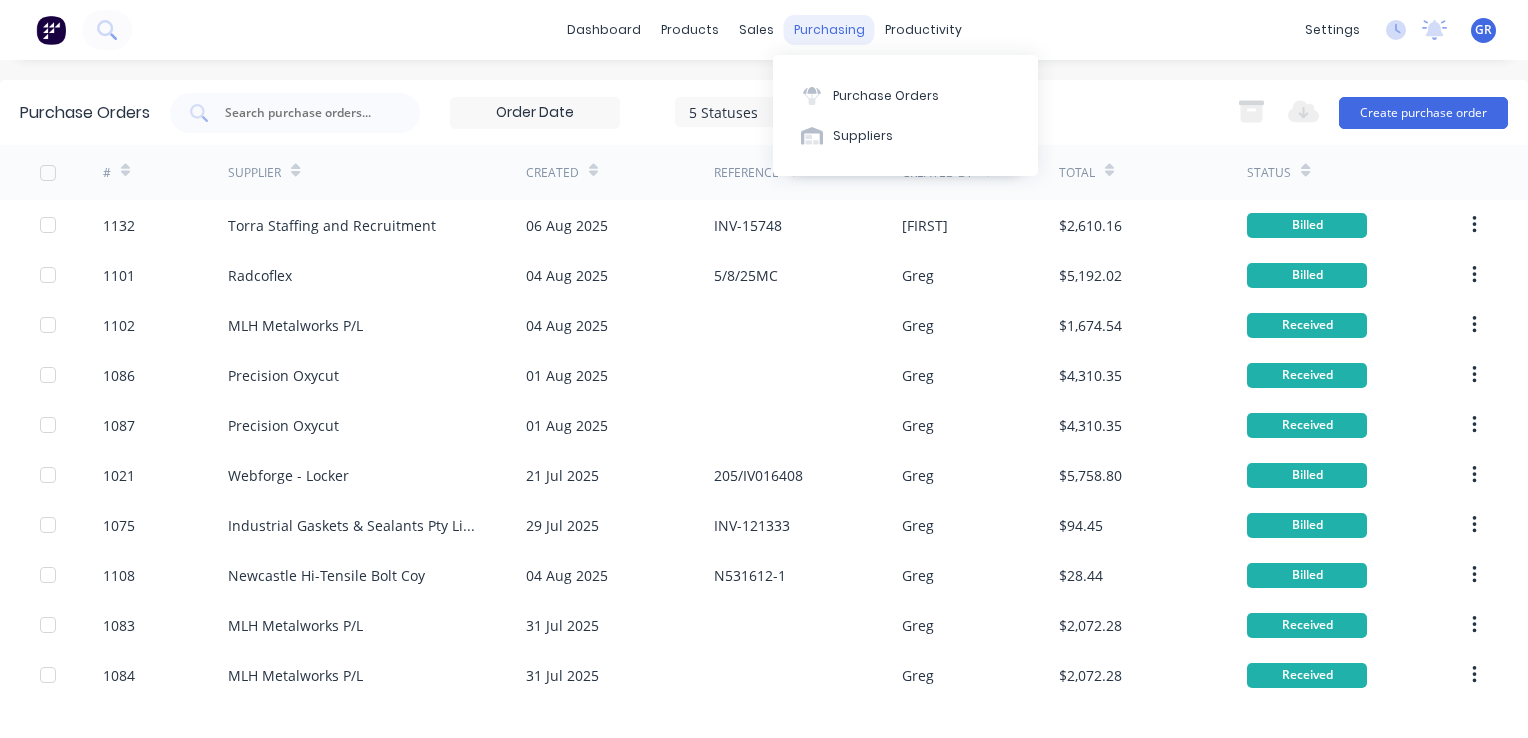 click on "purchasing" at bounding box center (829, 30) 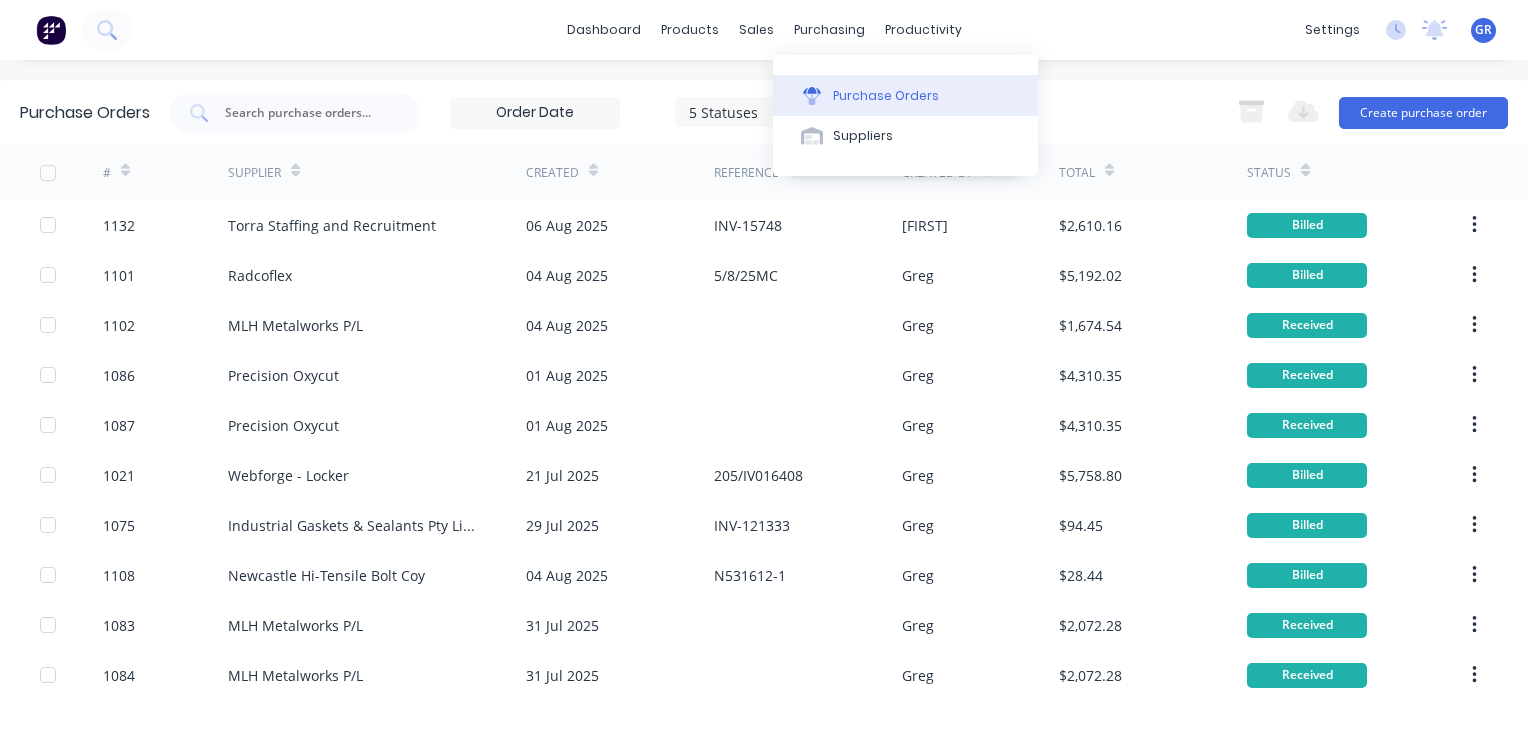 click on "Purchase Orders" at bounding box center [886, 96] 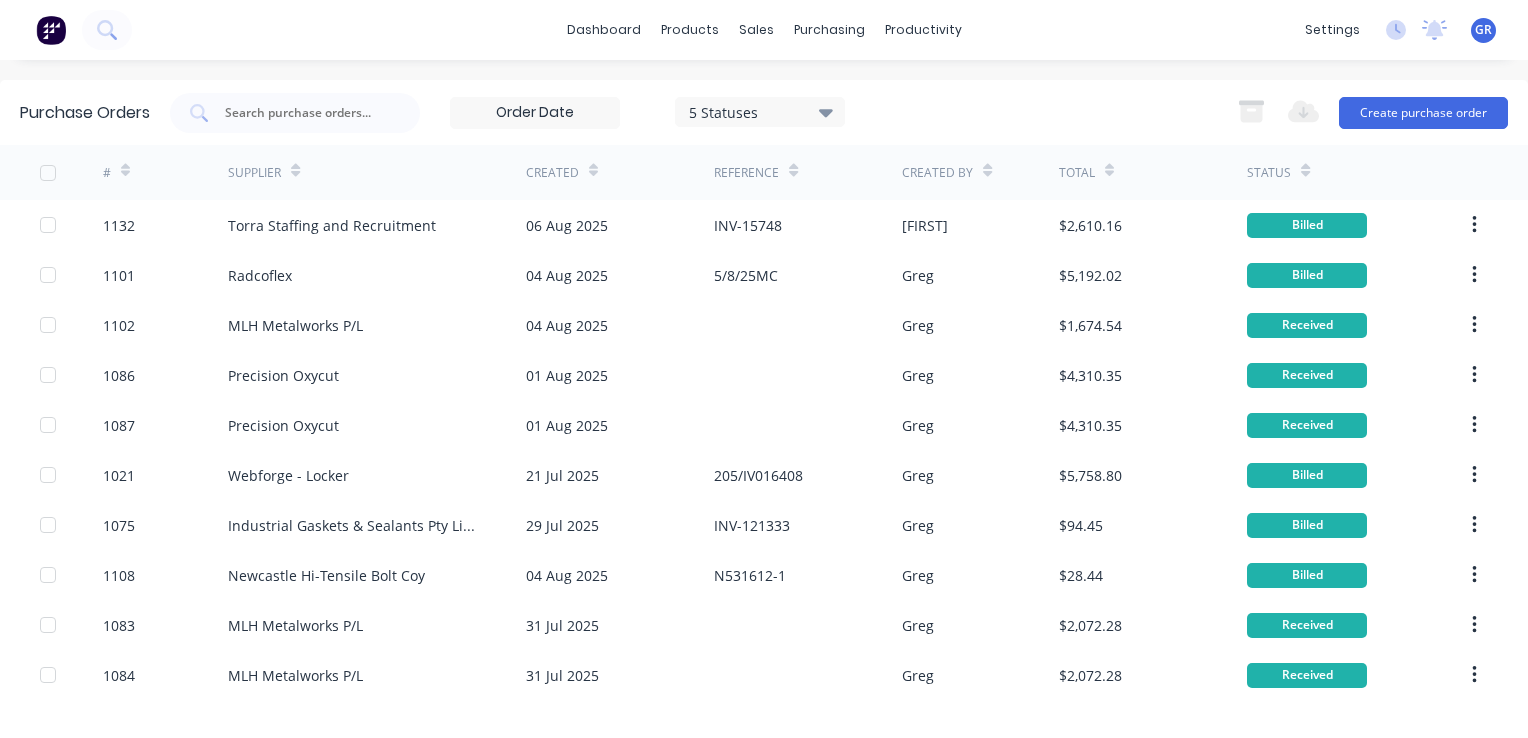 click 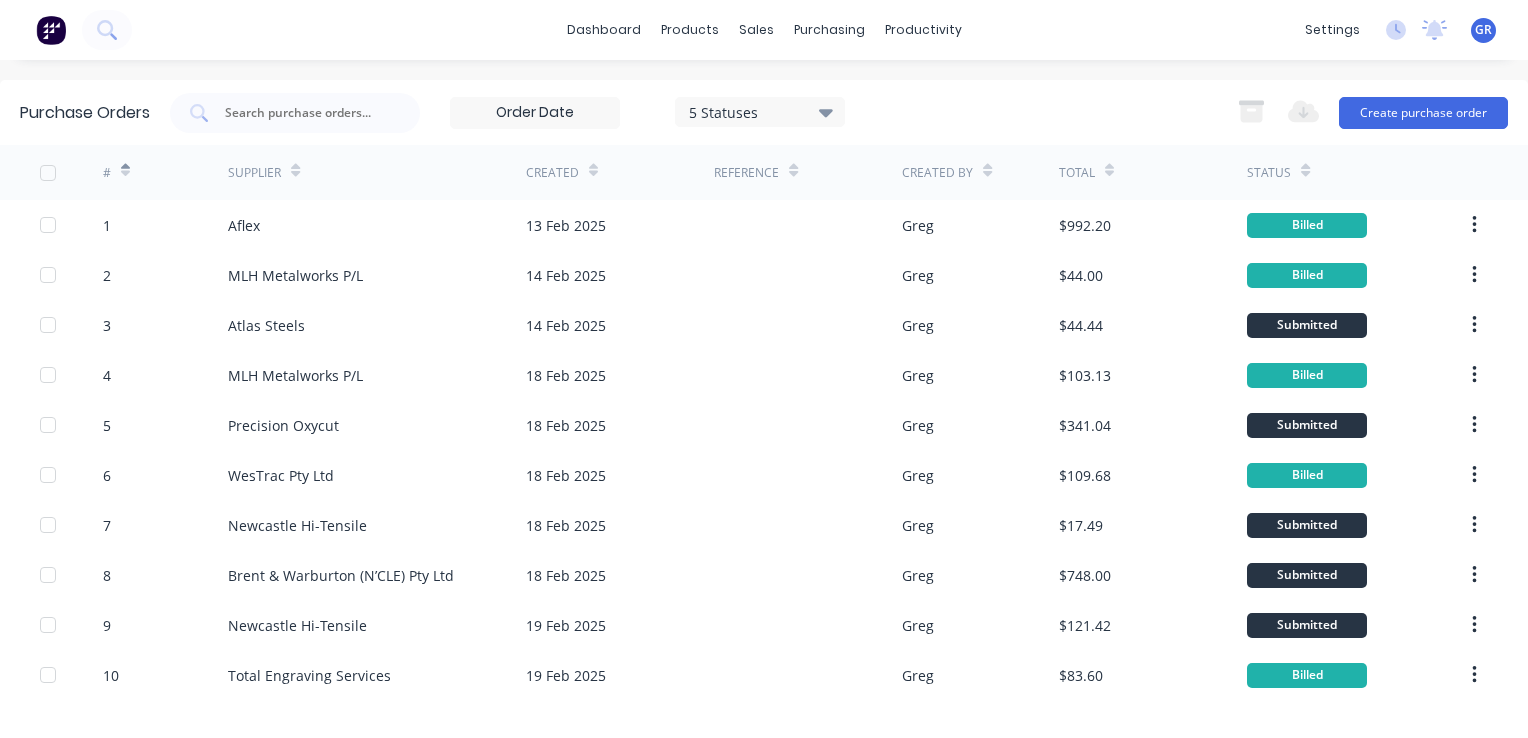 click 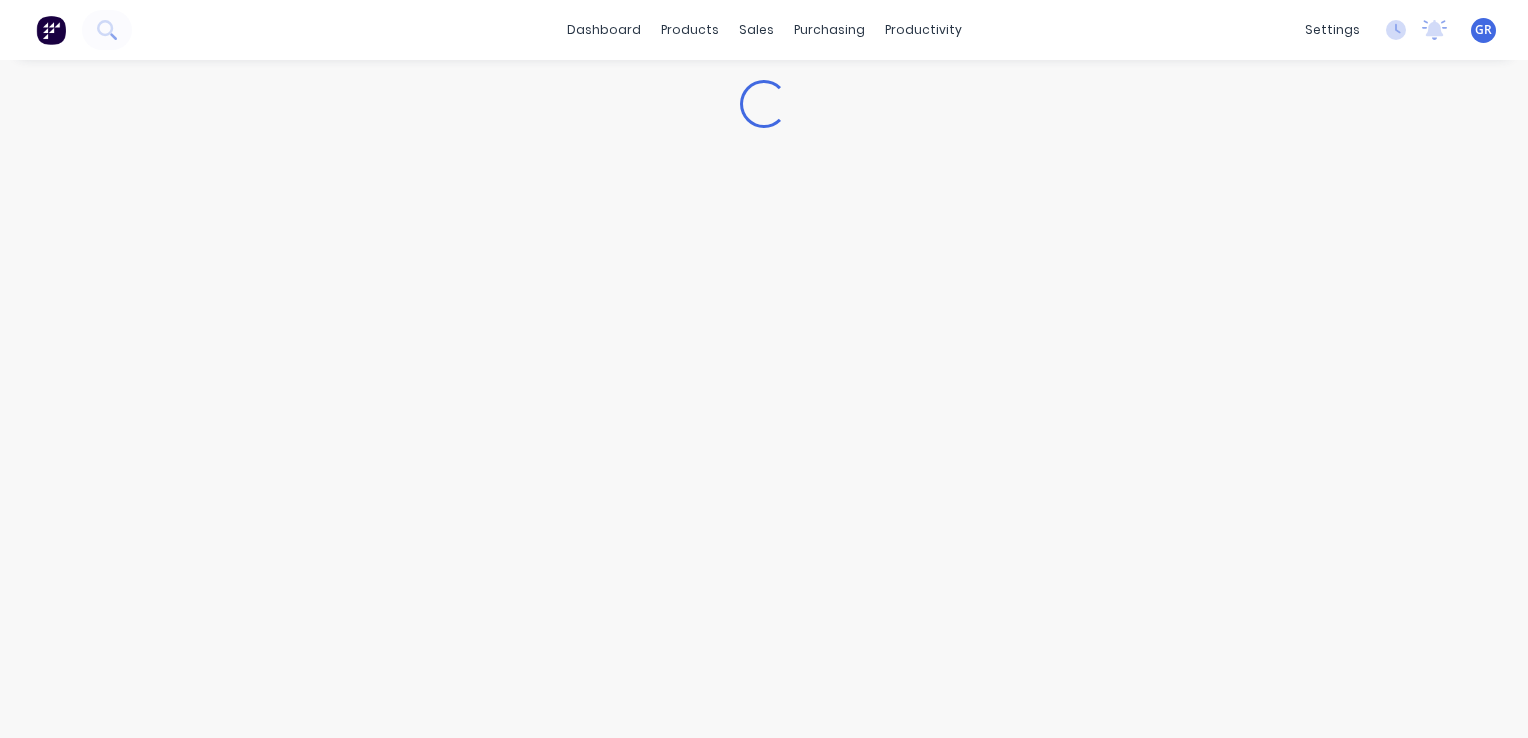 scroll, scrollTop: 0, scrollLeft: 0, axis: both 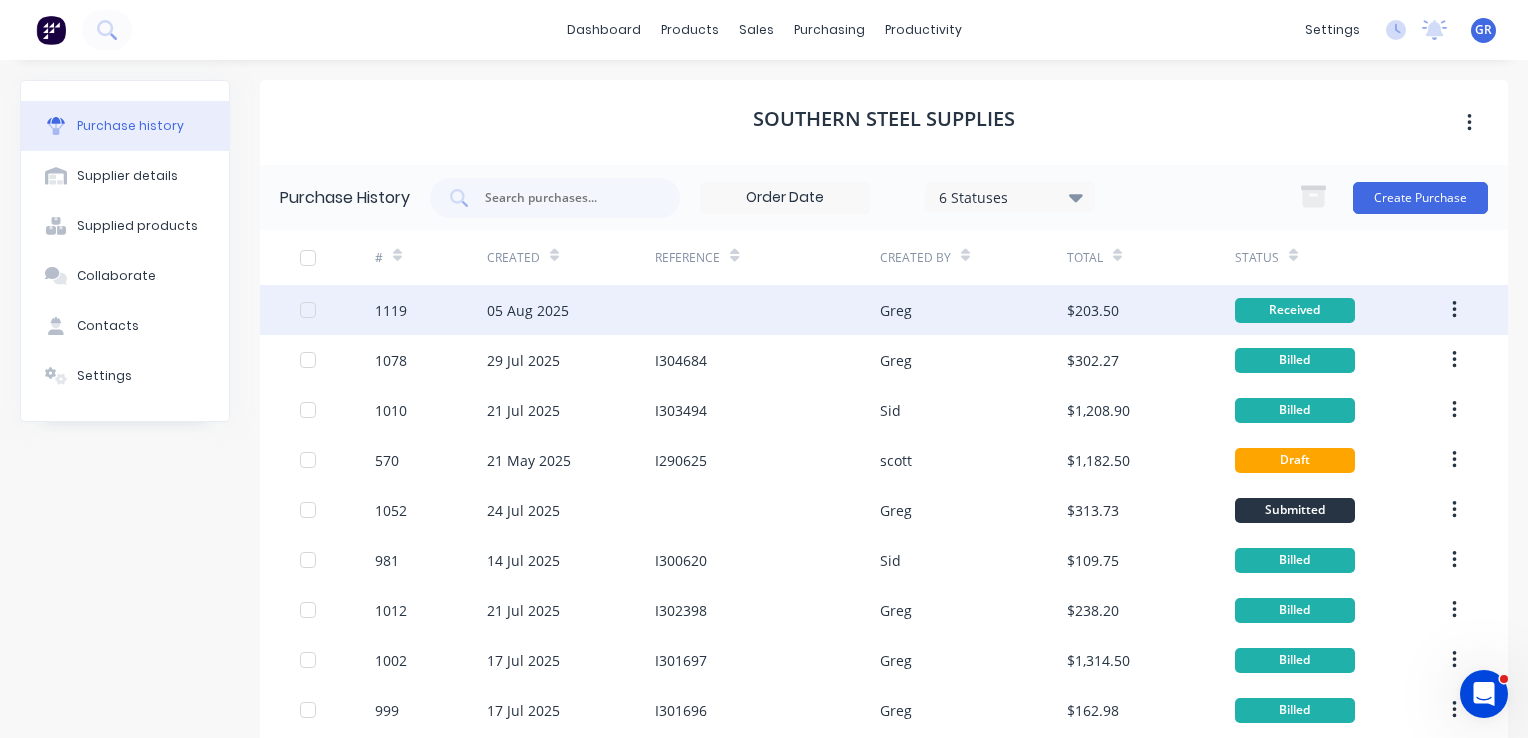 click 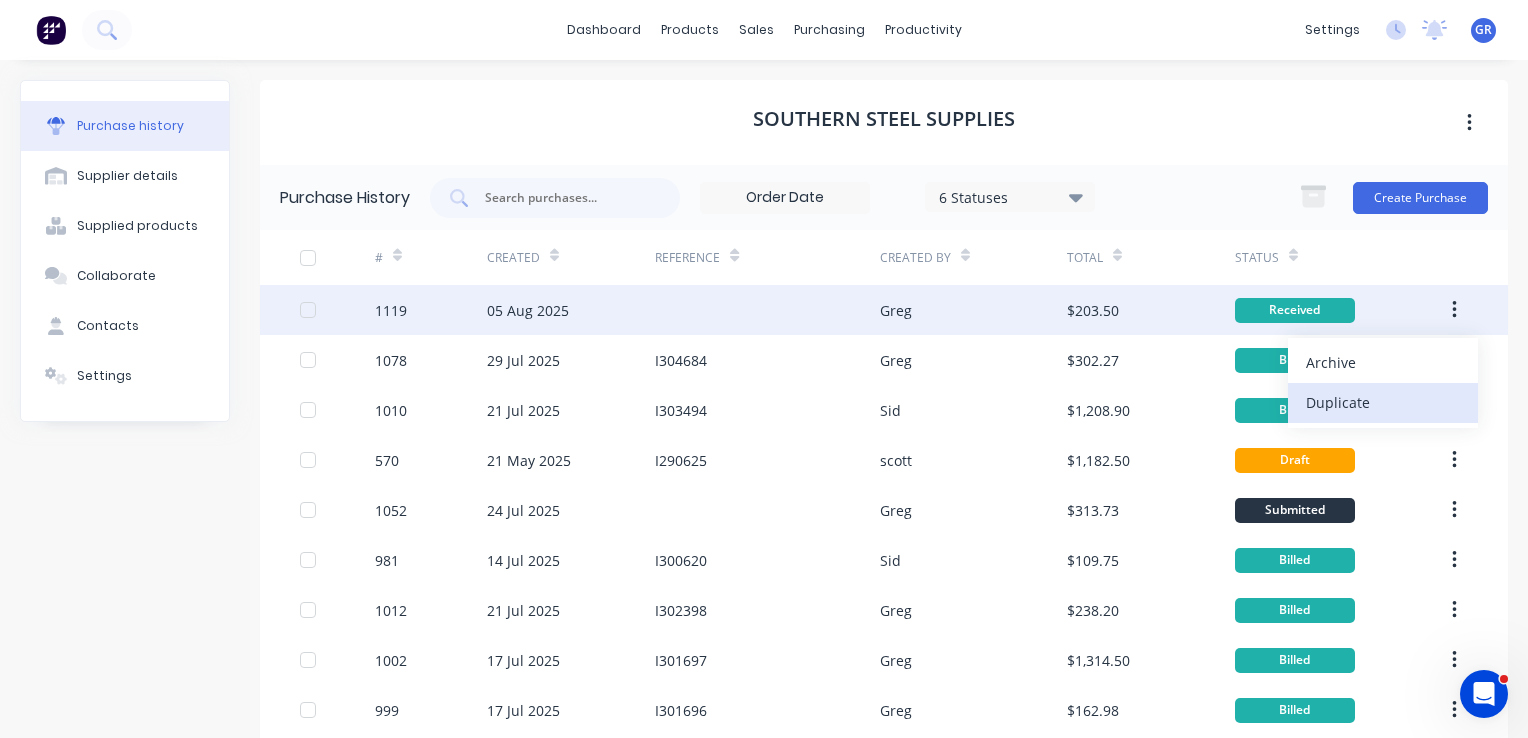 click on "Duplicate" at bounding box center [1383, 402] 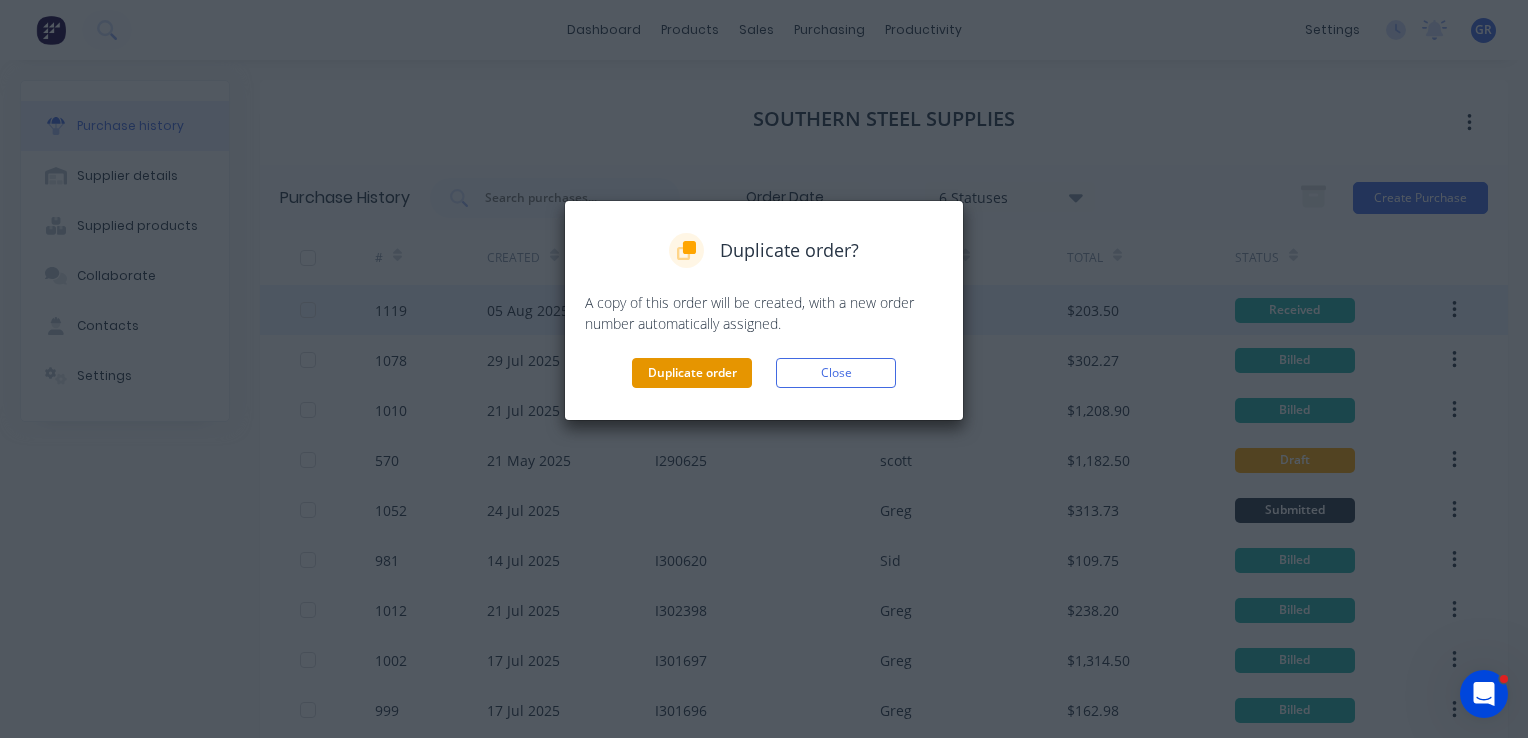 click on "Duplicate order" at bounding box center [692, 373] 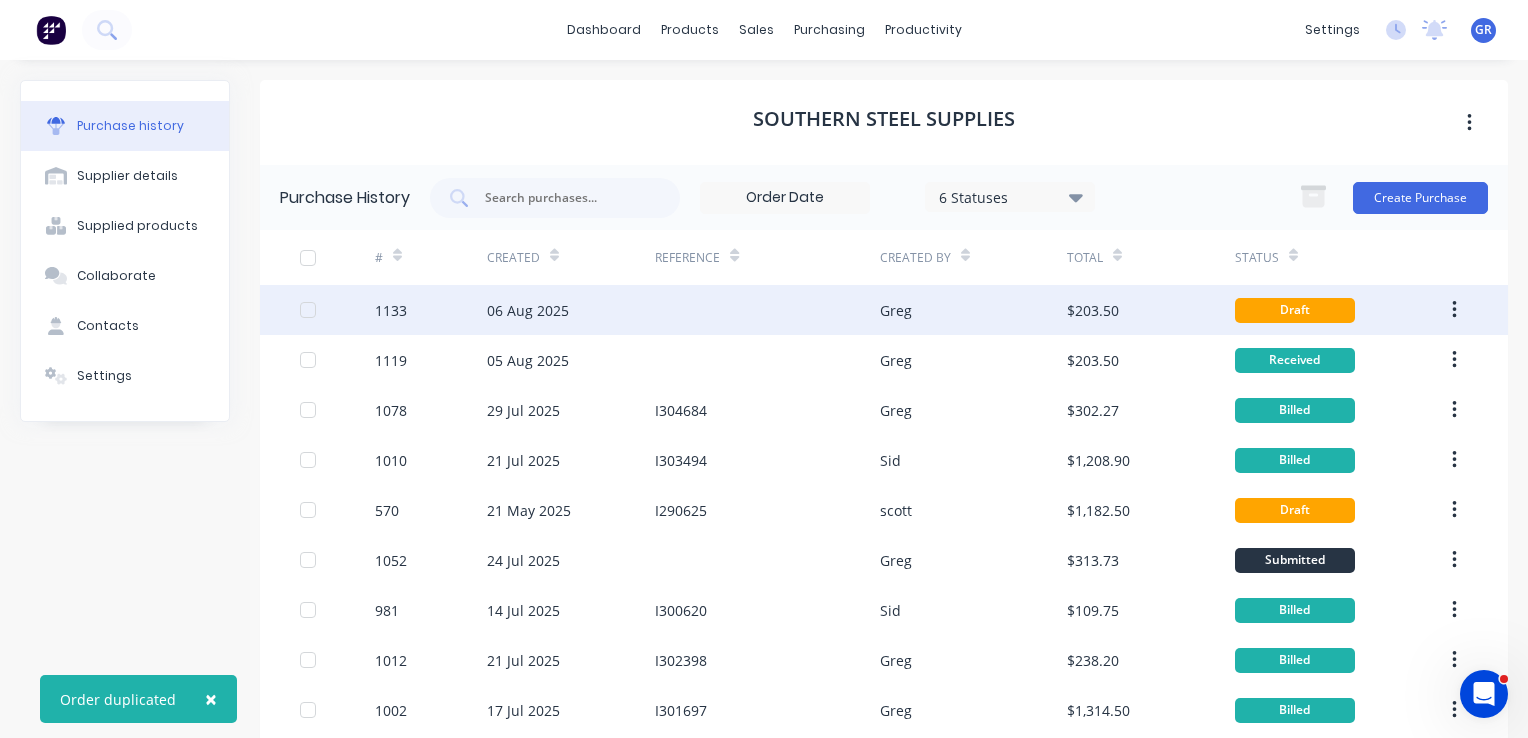click on "1133" at bounding box center [391, 310] 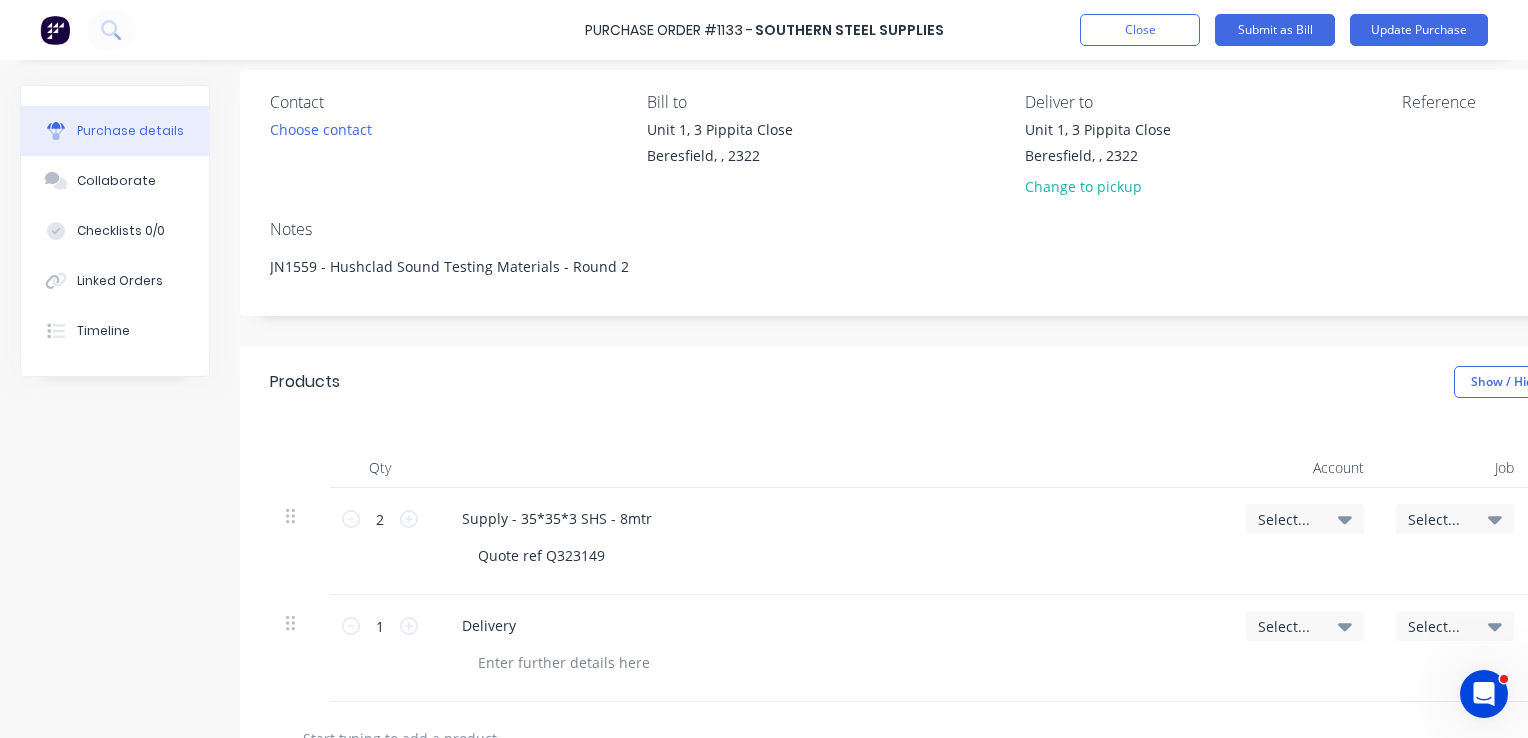 scroll, scrollTop: 200, scrollLeft: 0, axis: vertical 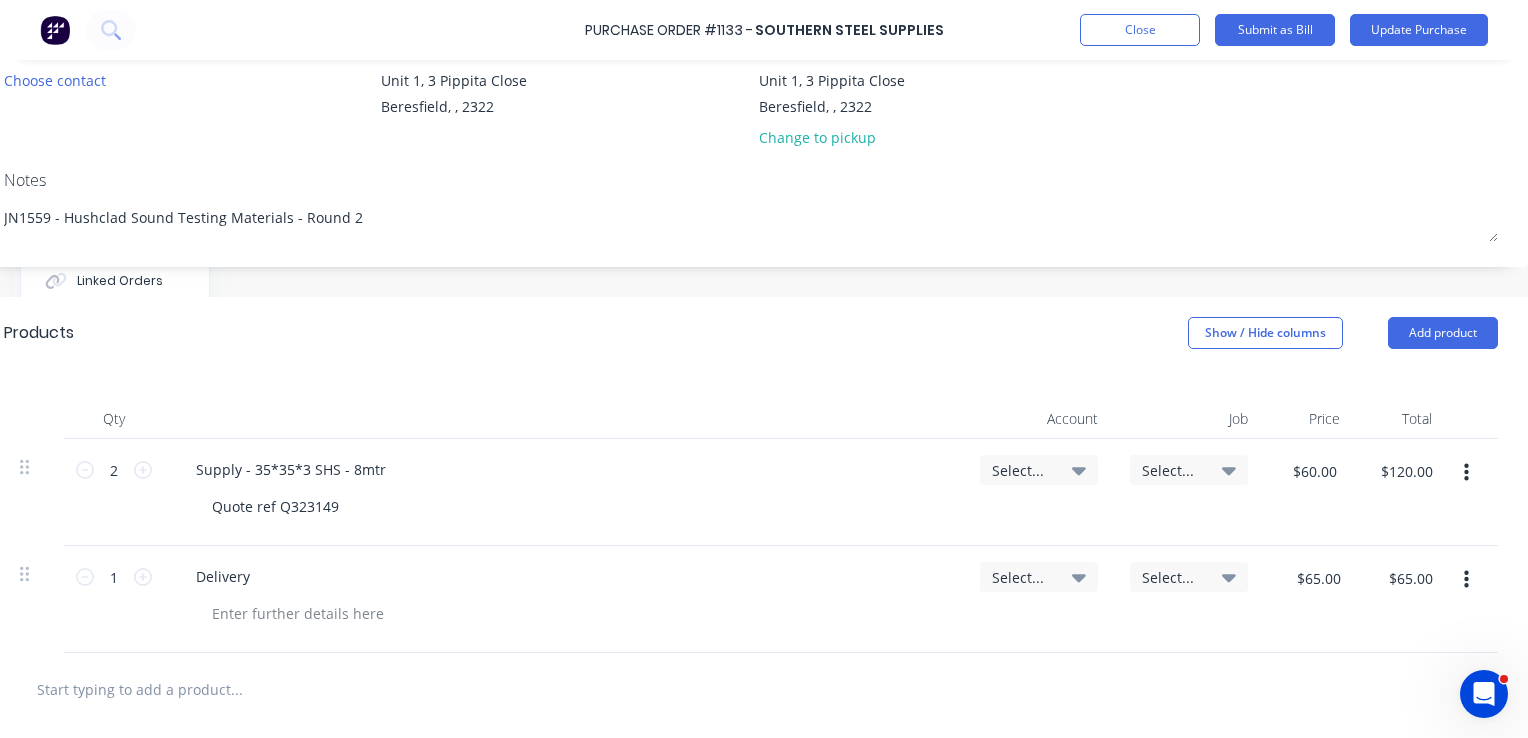 click at bounding box center [1466, 580] 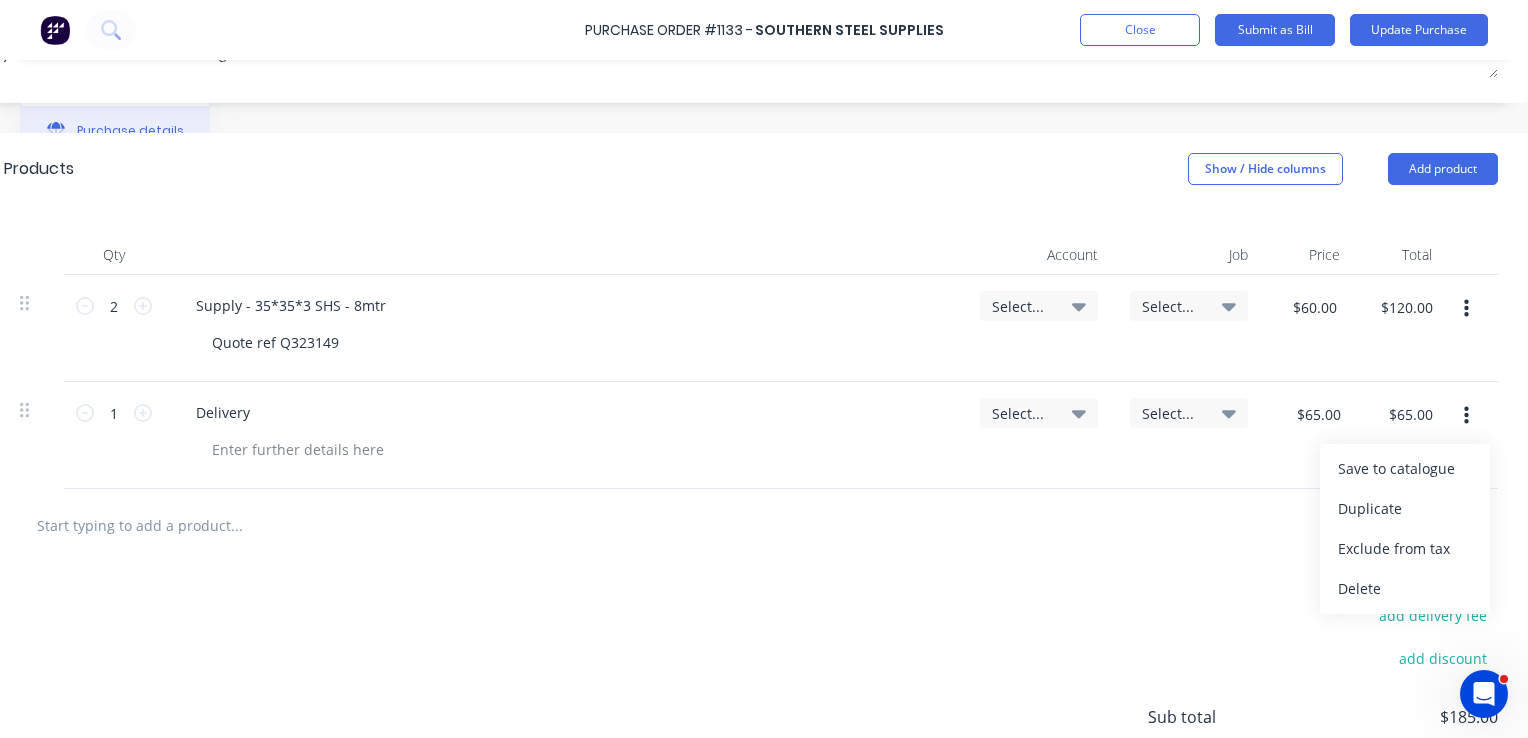 scroll, scrollTop: 400, scrollLeft: 280, axis: both 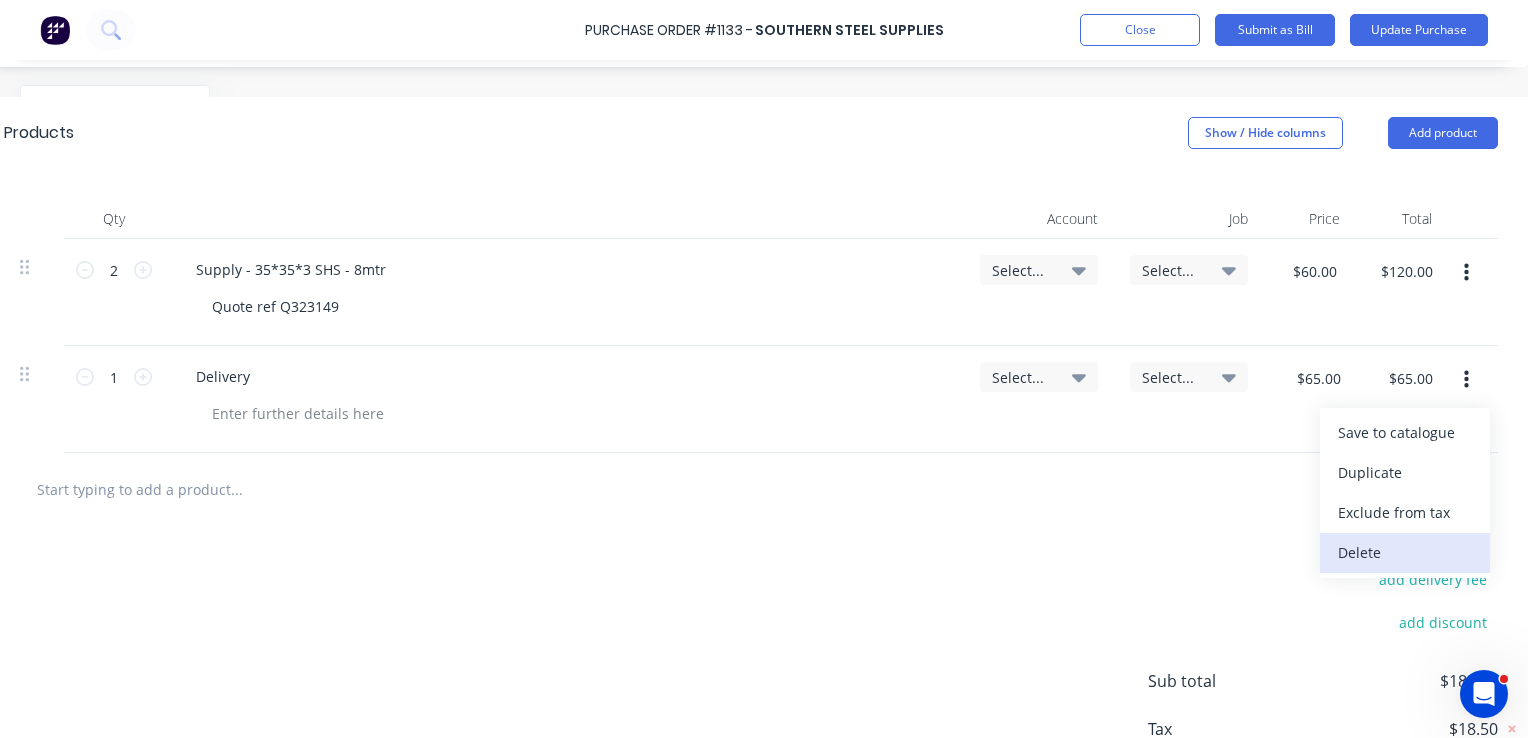 click on "Delete" at bounding box center (1405, 553) 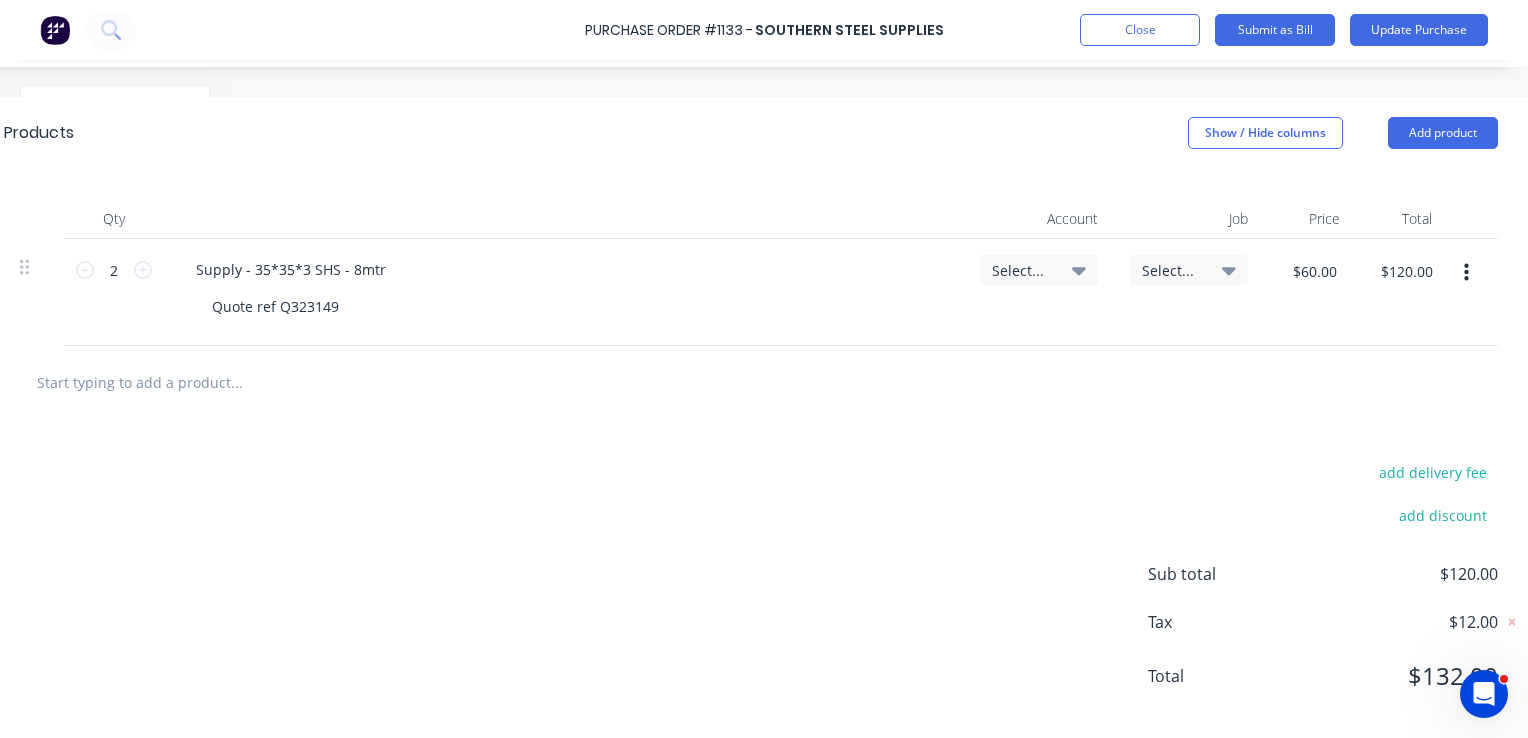 scroll, scrollTop: 200, scrollLeft: 280, axis: both 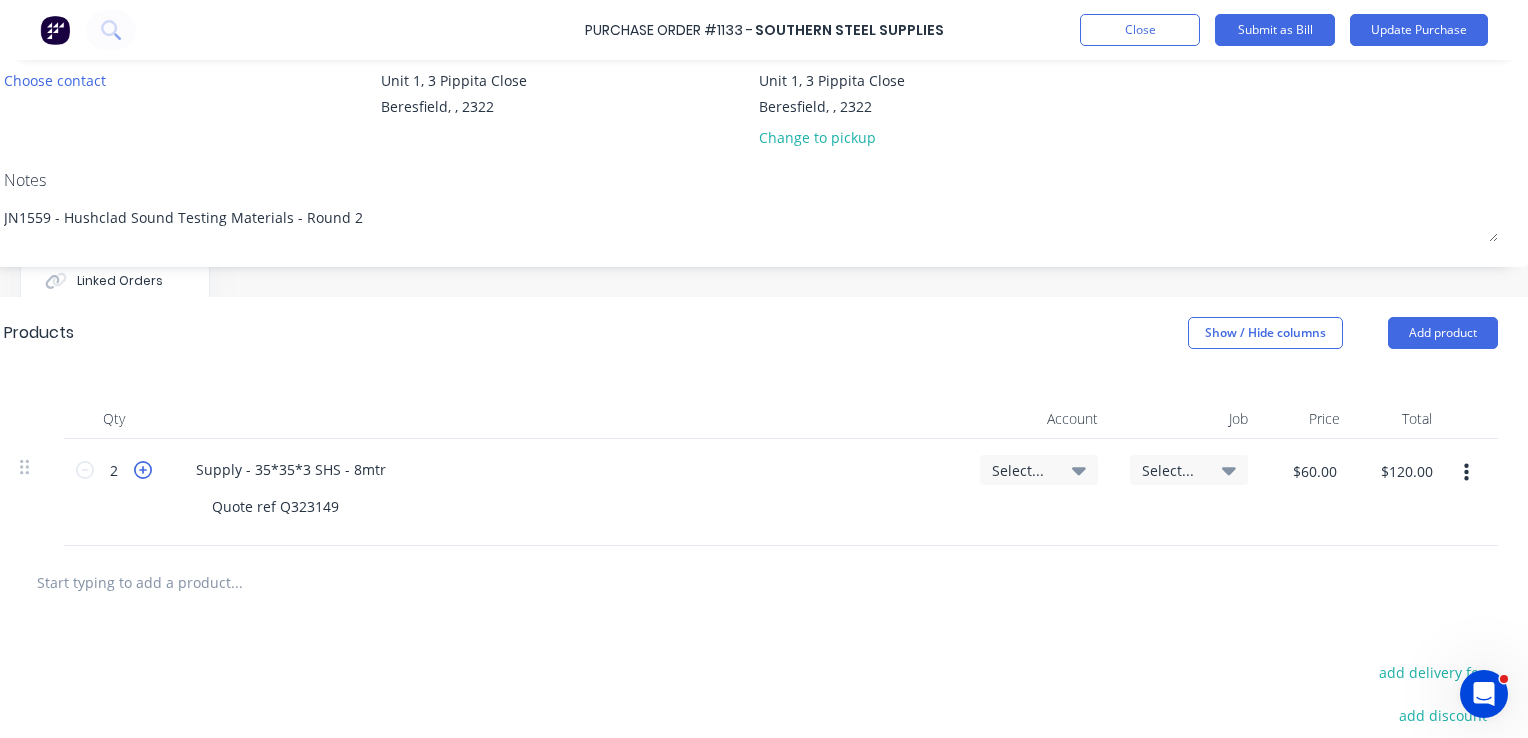 click 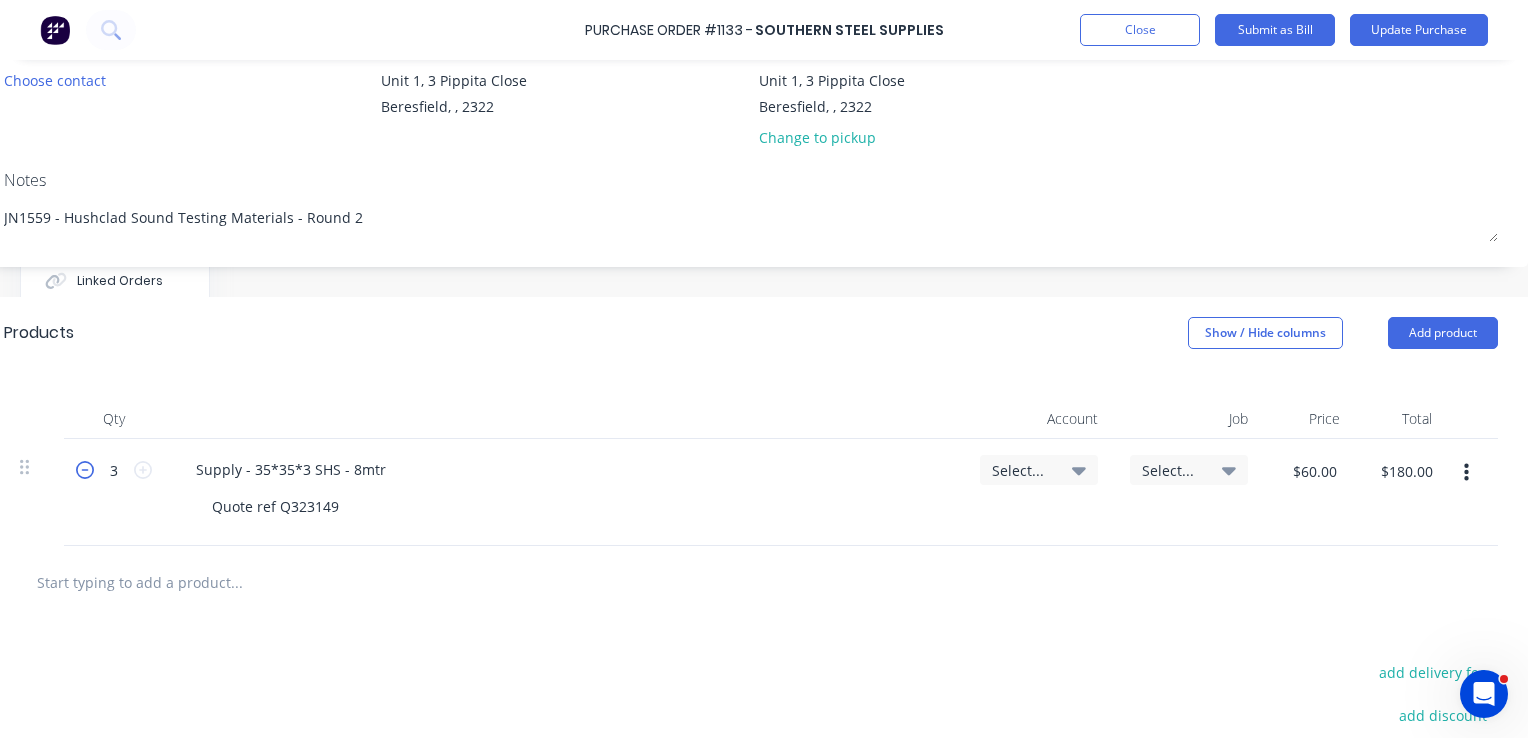 click 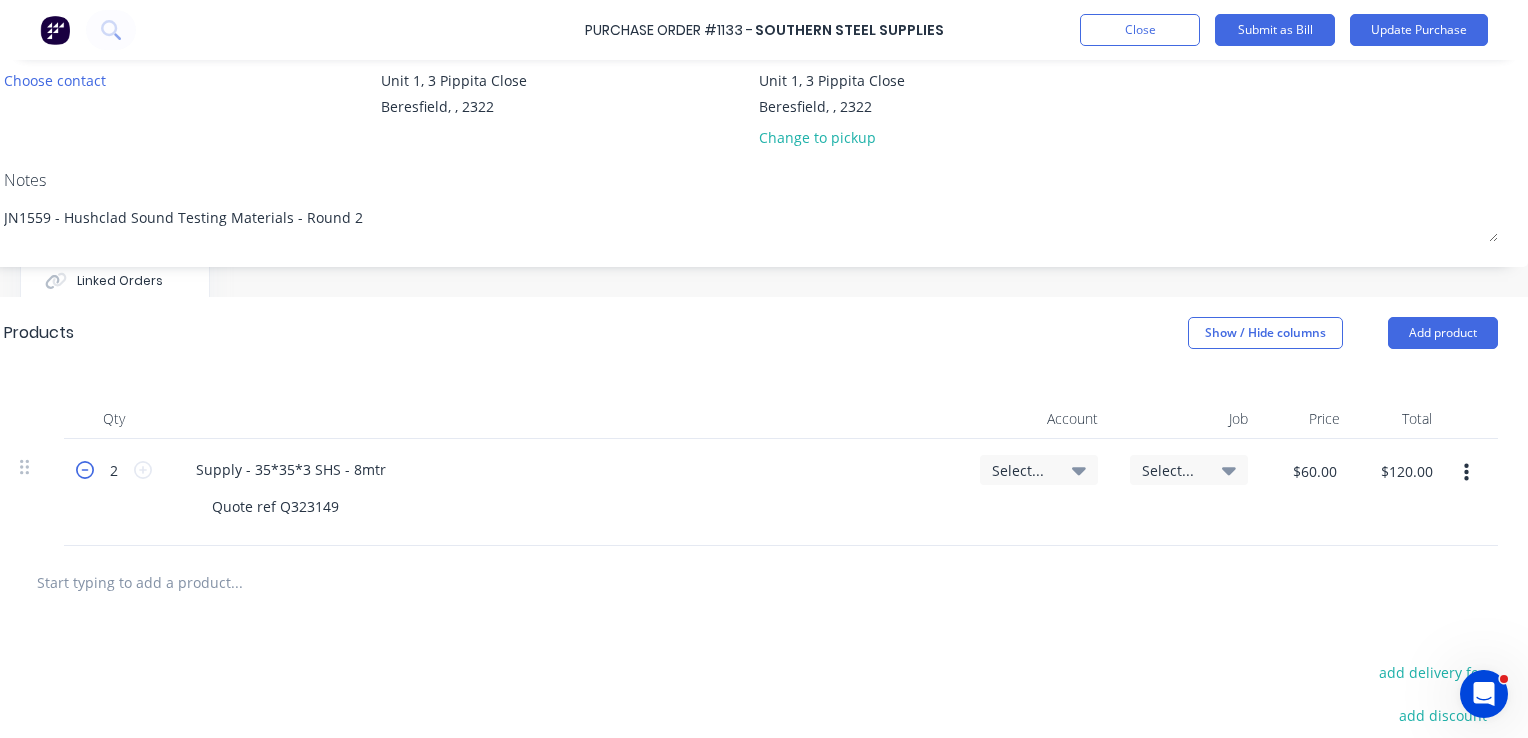click 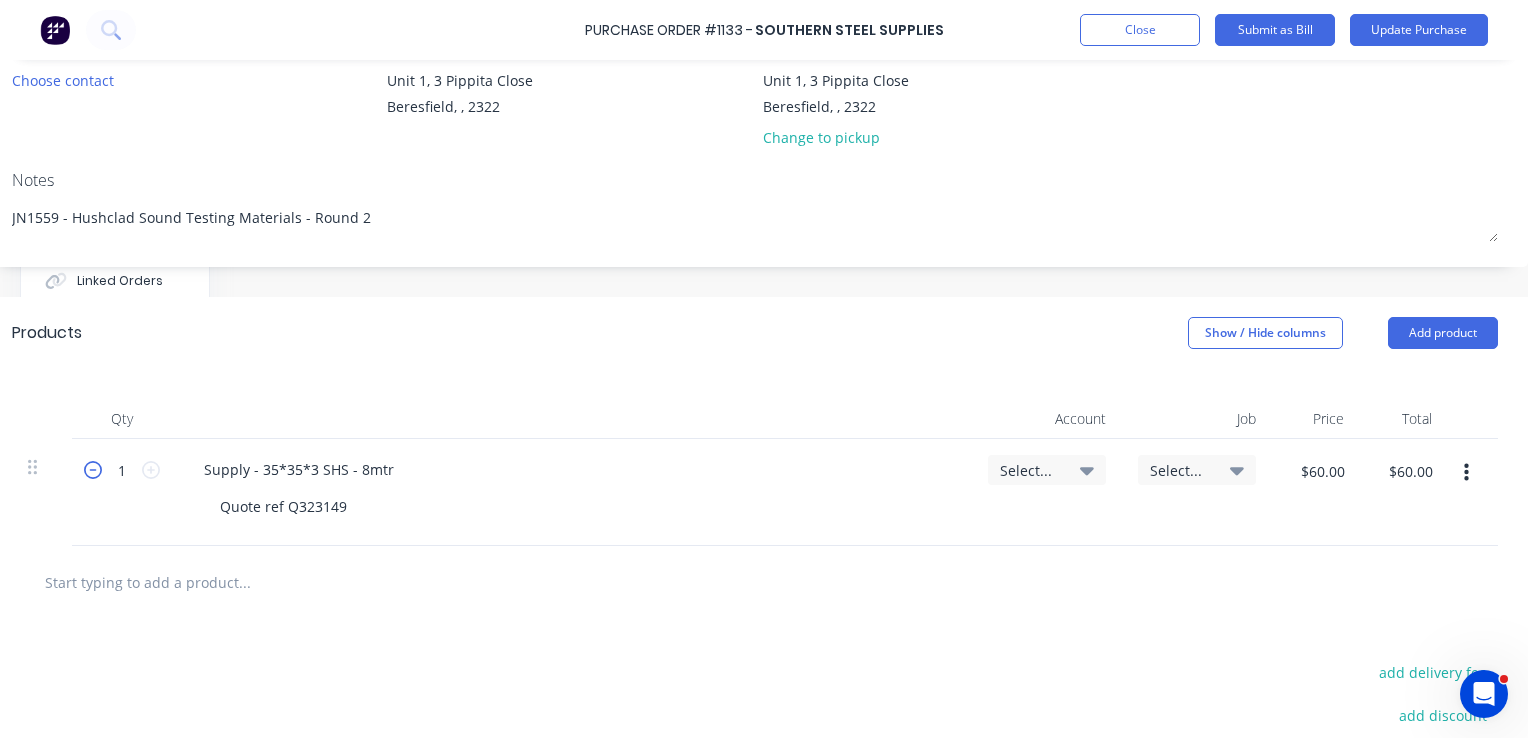 scroll, scrollTop: 200, scrollLeft: 272, axis: both 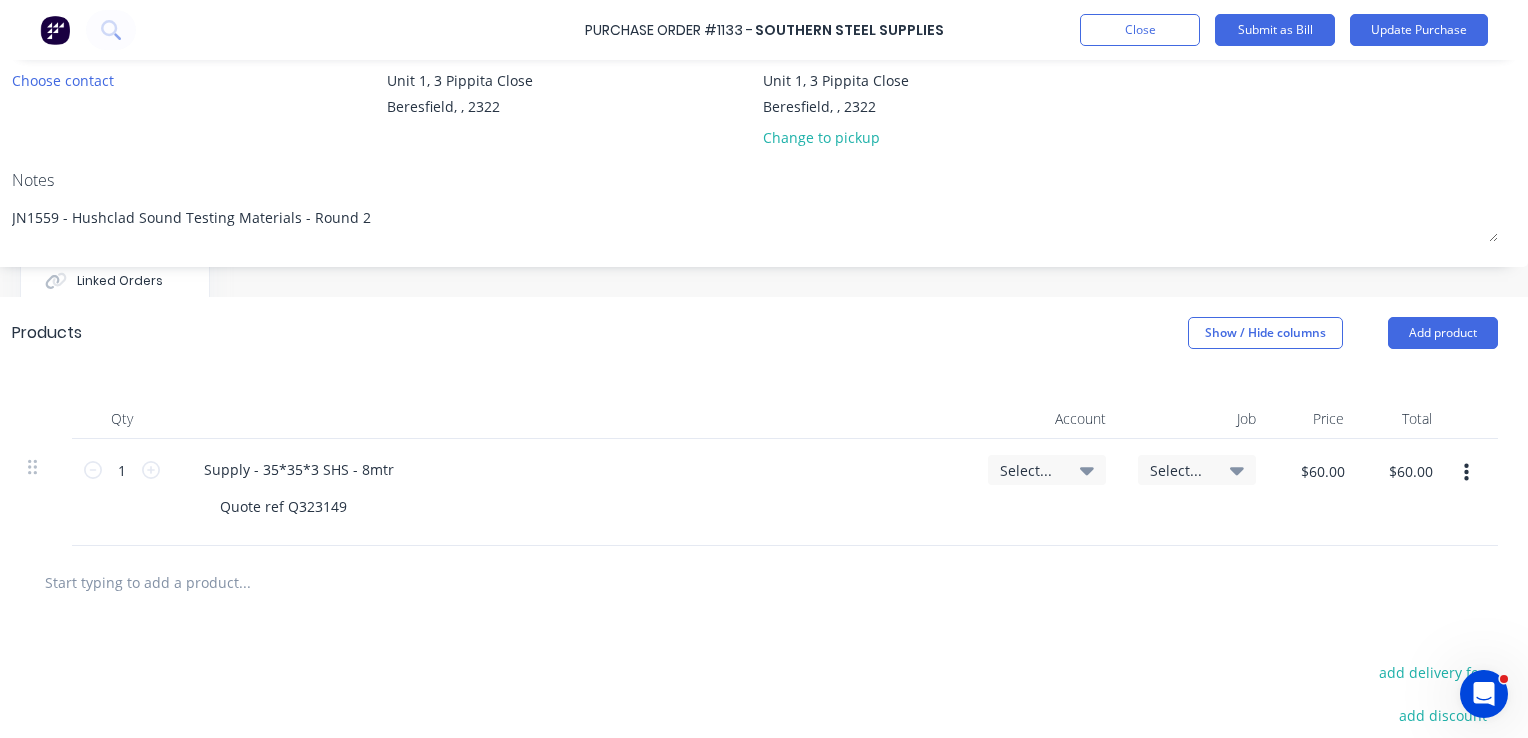 click on "Select..." at bounding box center (1030, 470) 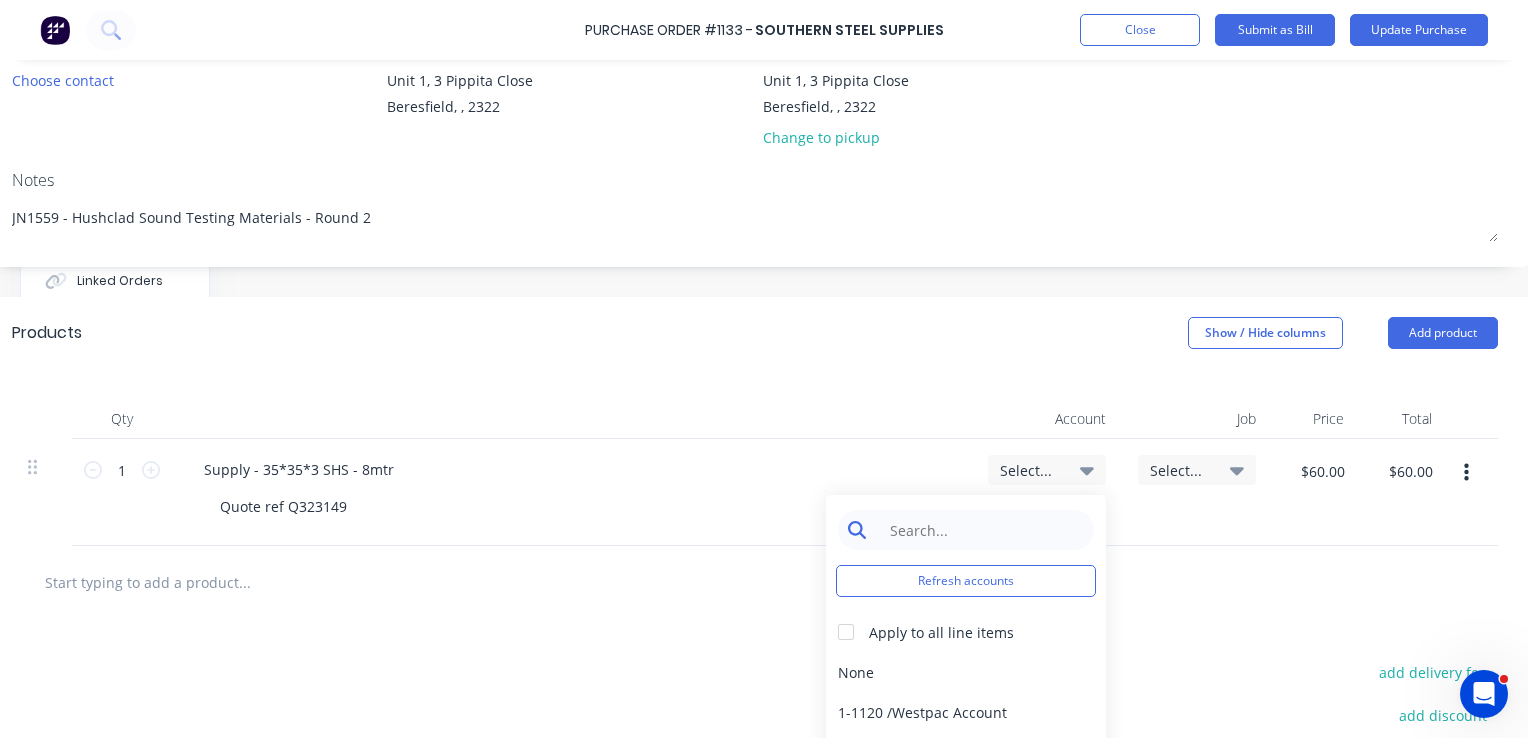 type on "x" 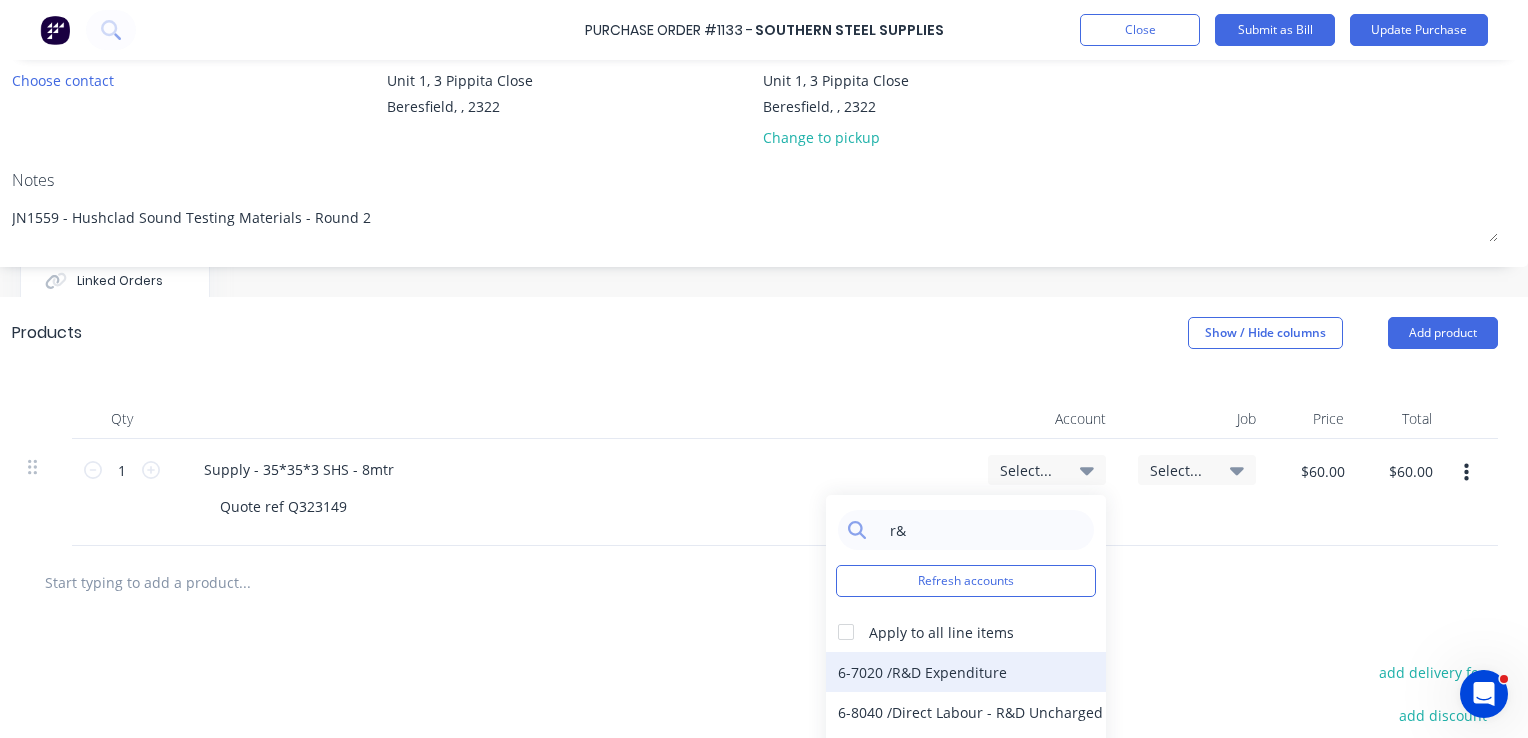 type on "r&" 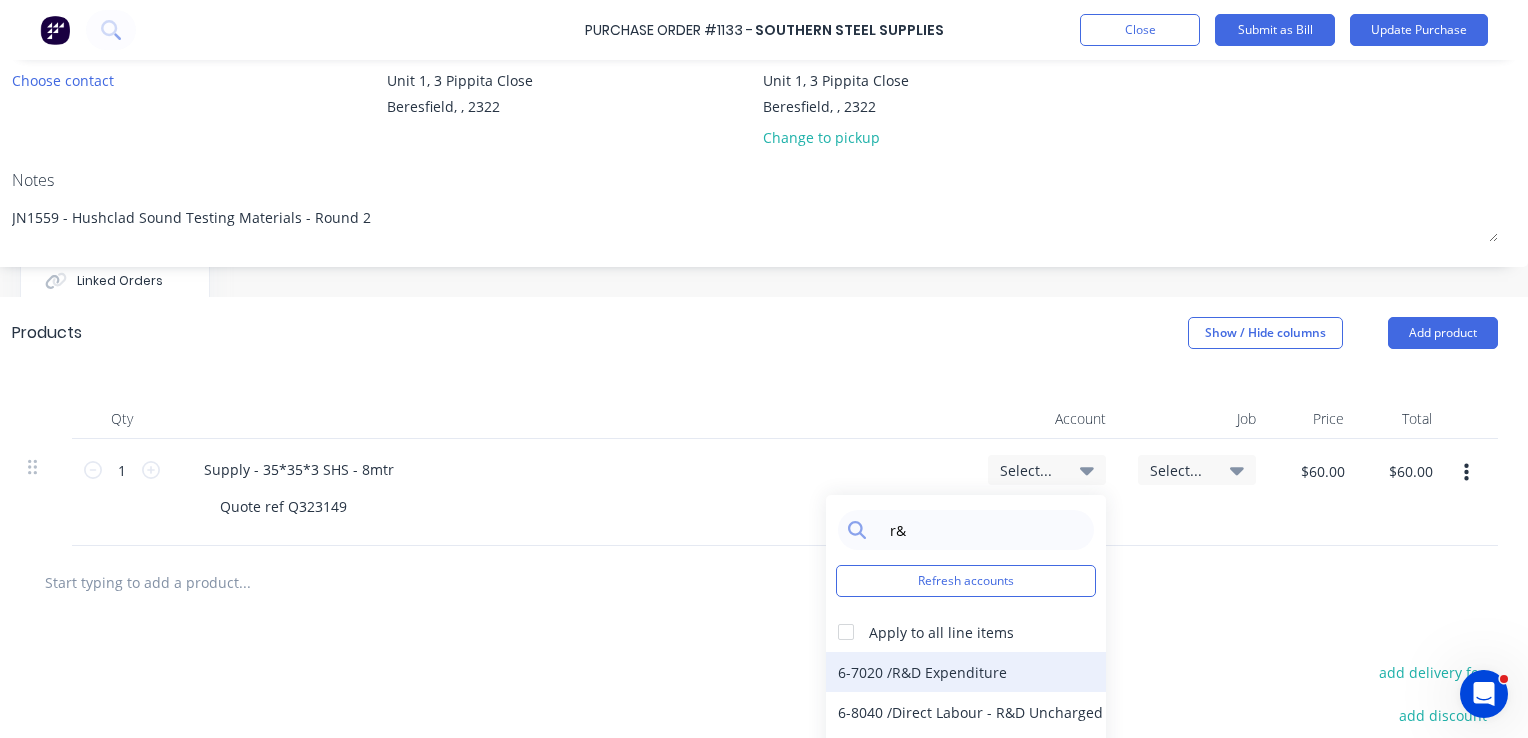 click on "6-7020 /  R&D Expenditure" at bounding box center [966, 672] 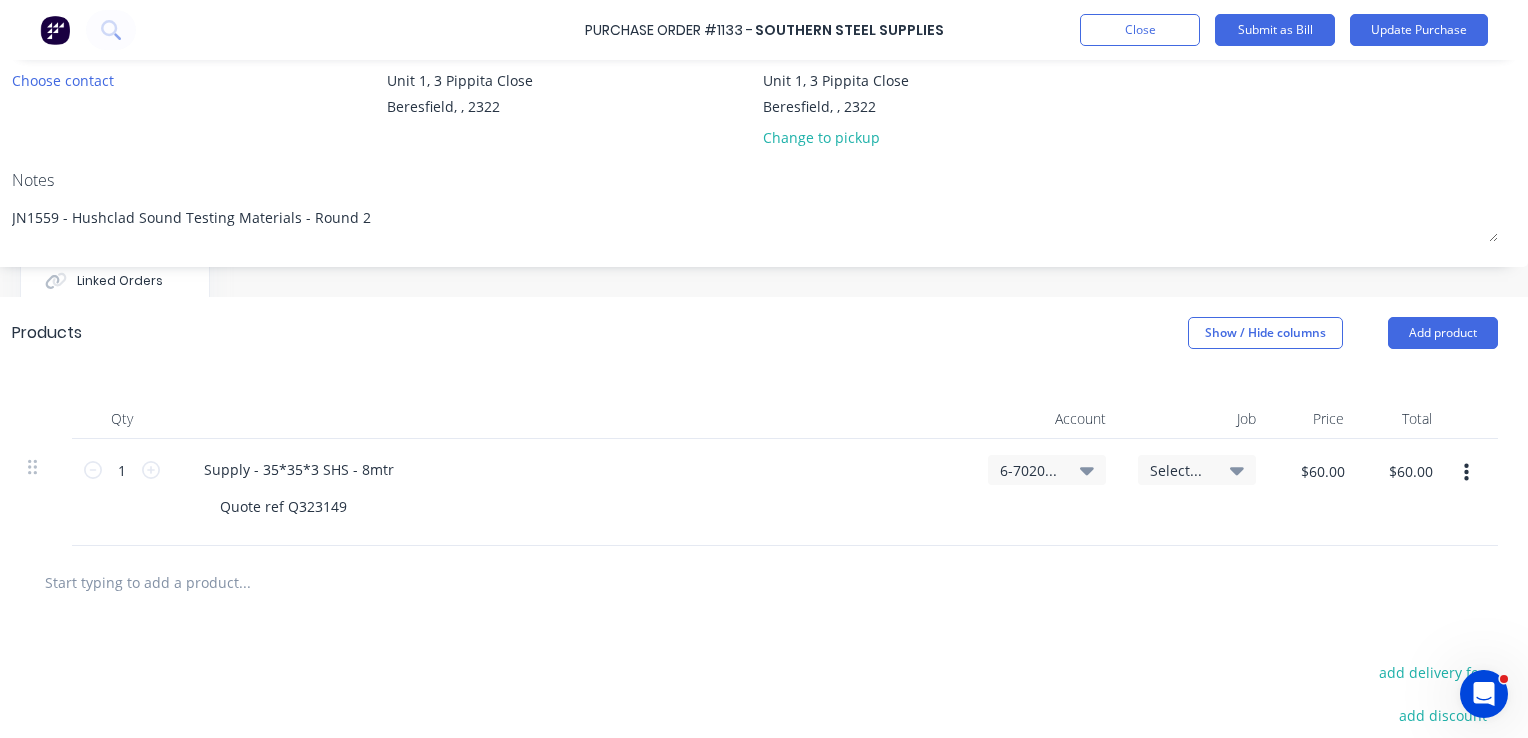 click on "Select..." at bounding box center [1180, 470] 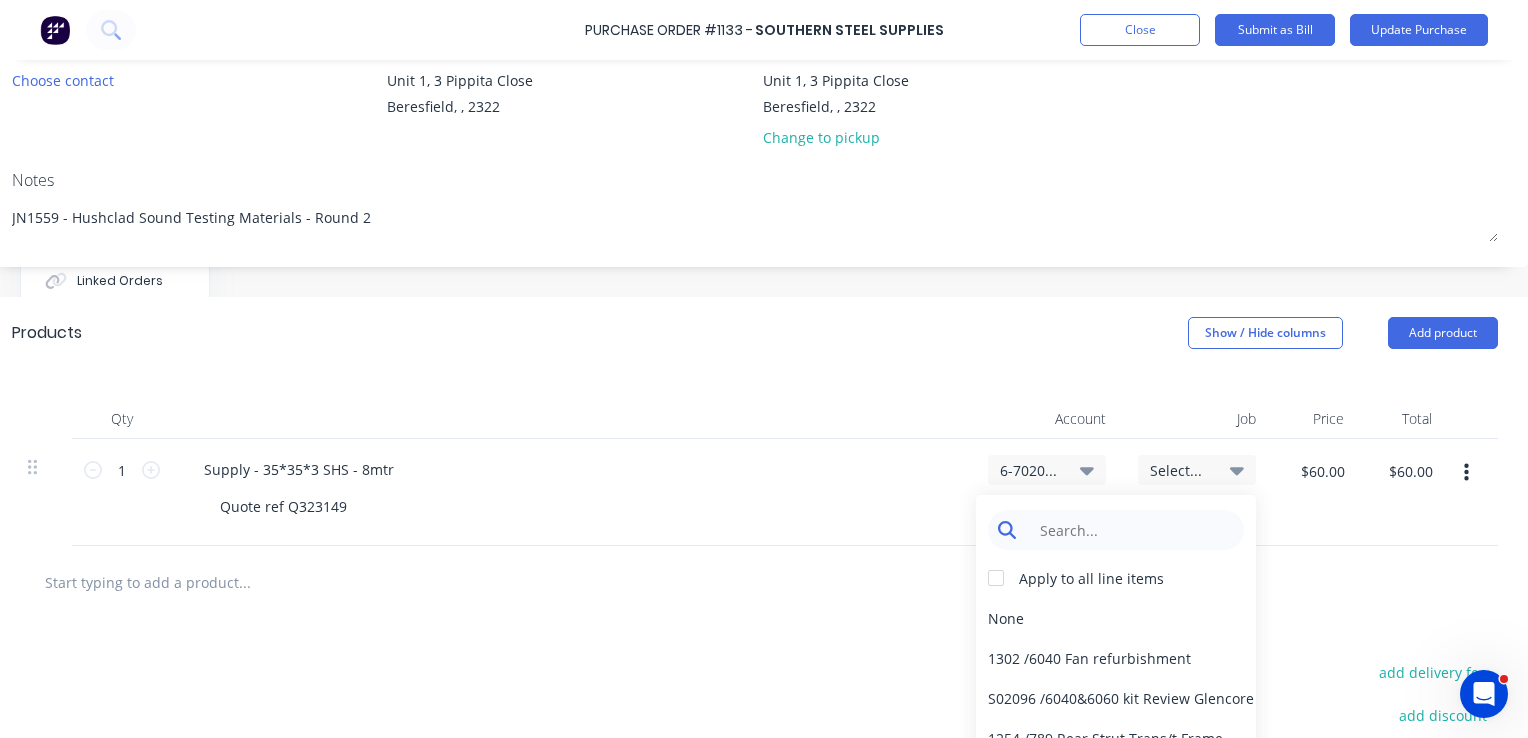 type on "x" 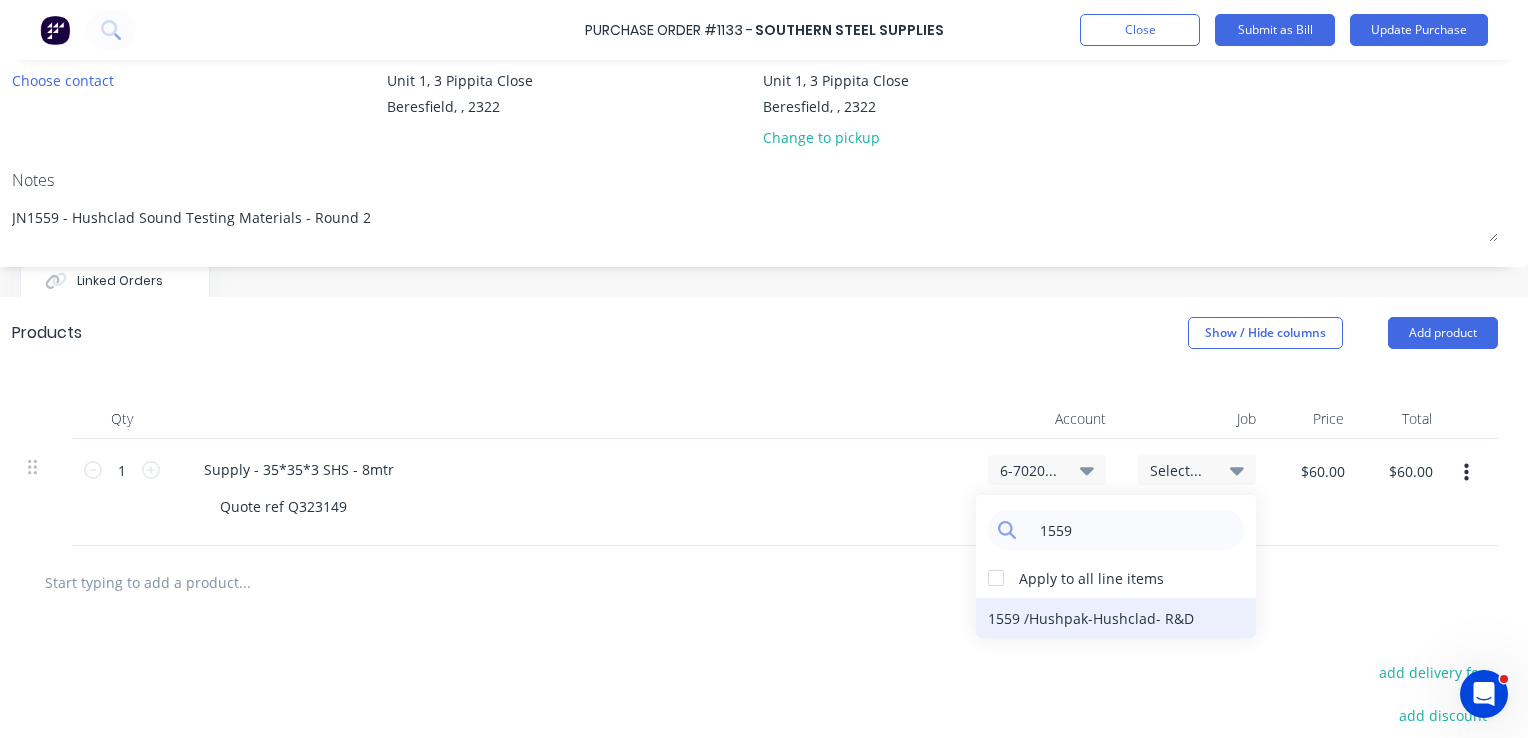 type on "1559" 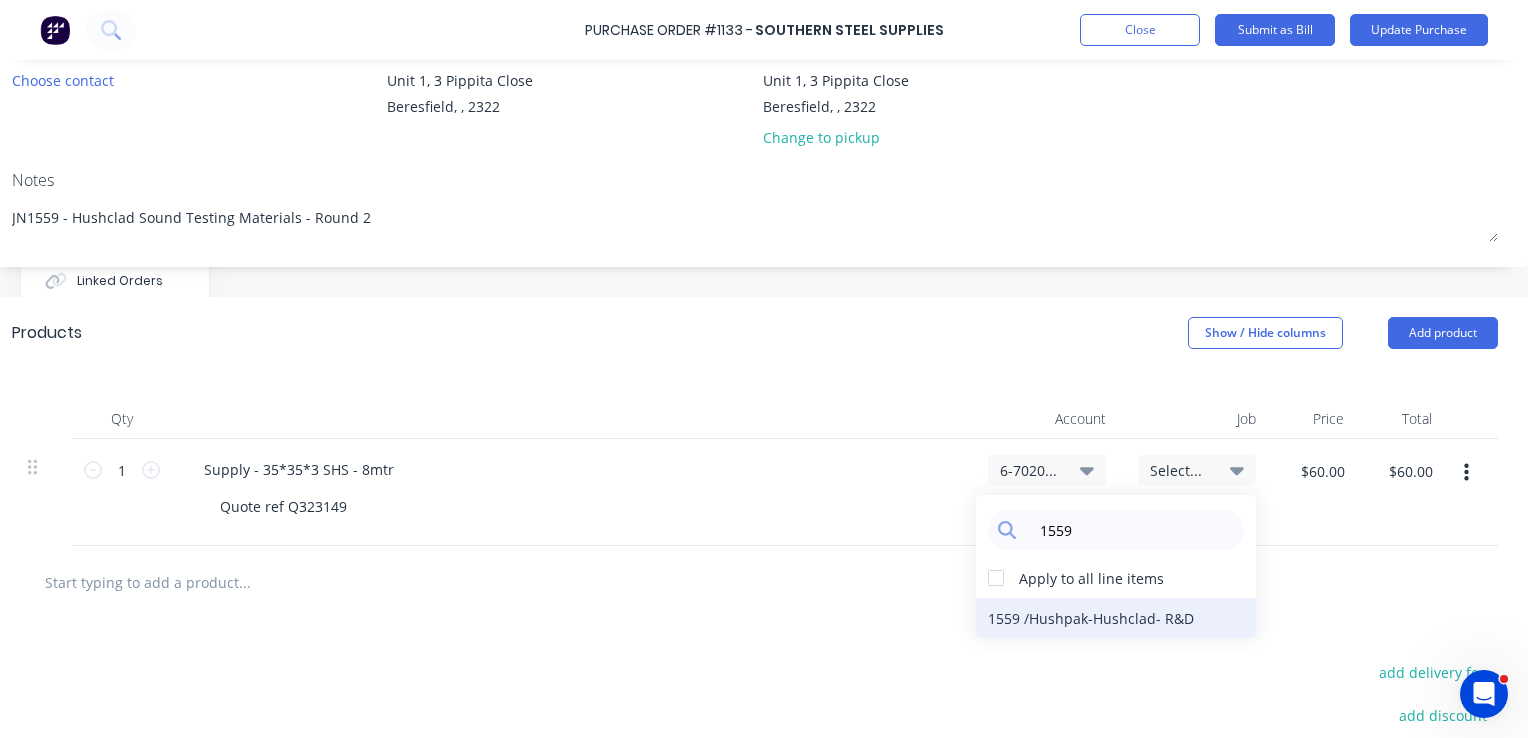 click on "1559 /  Hushpak-Hushclad- R&D" at bounding box center (1116, 618) 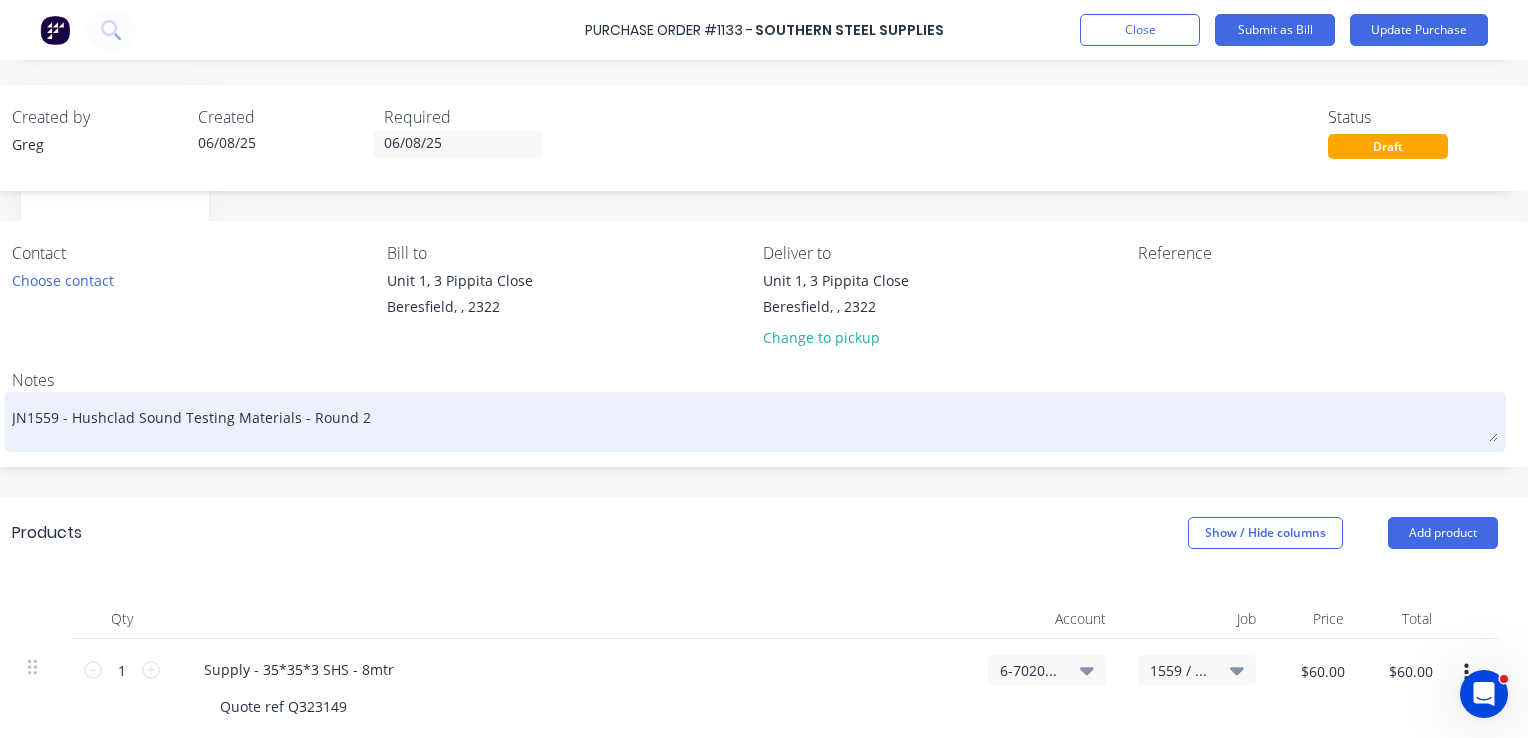 scroll, scrollTop: 0, scrollLeft: 272, axis: horizontal 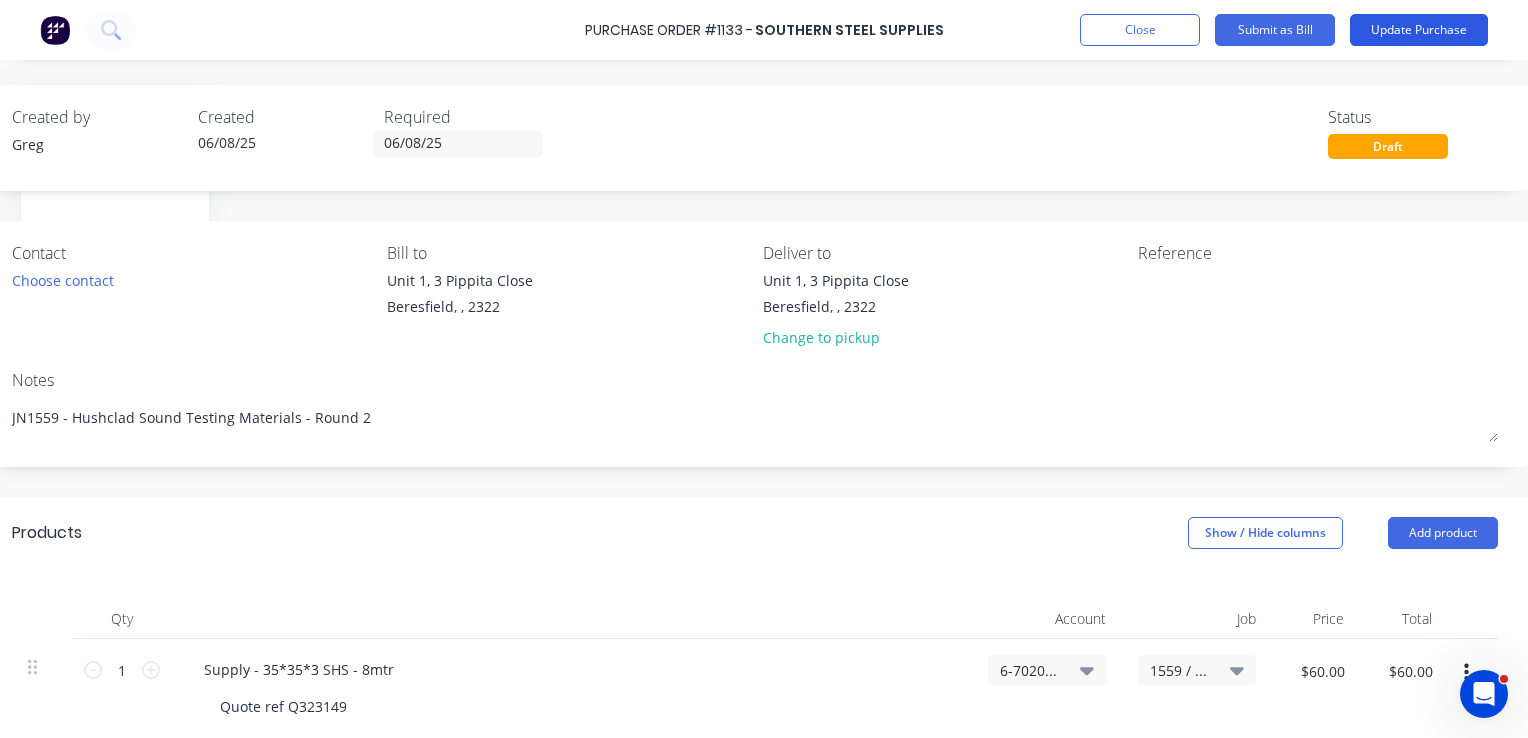 click on "Update Purchase" at bounding box center [1419, 30] 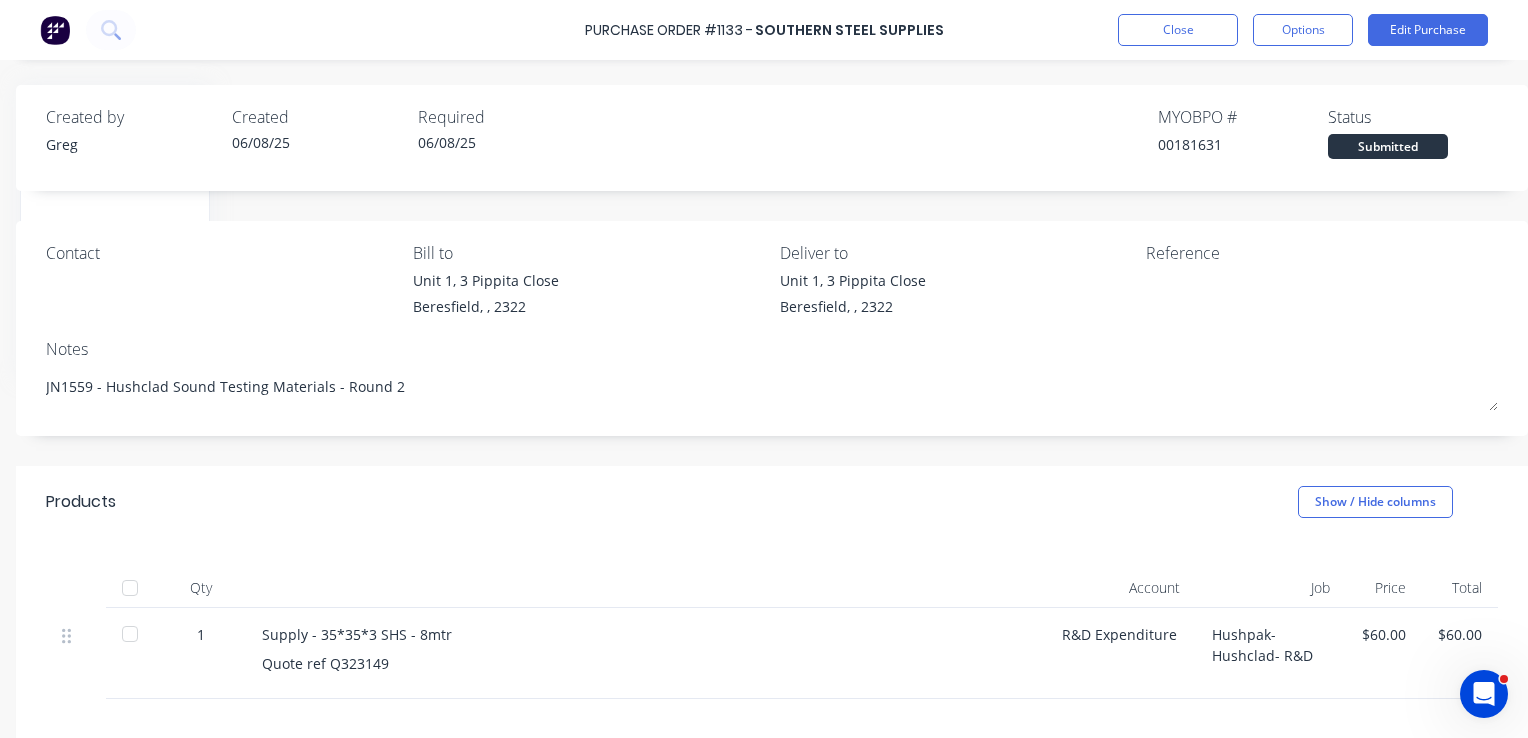 scroll, scrollTop: 0, scrollLeft: 0, axis: both 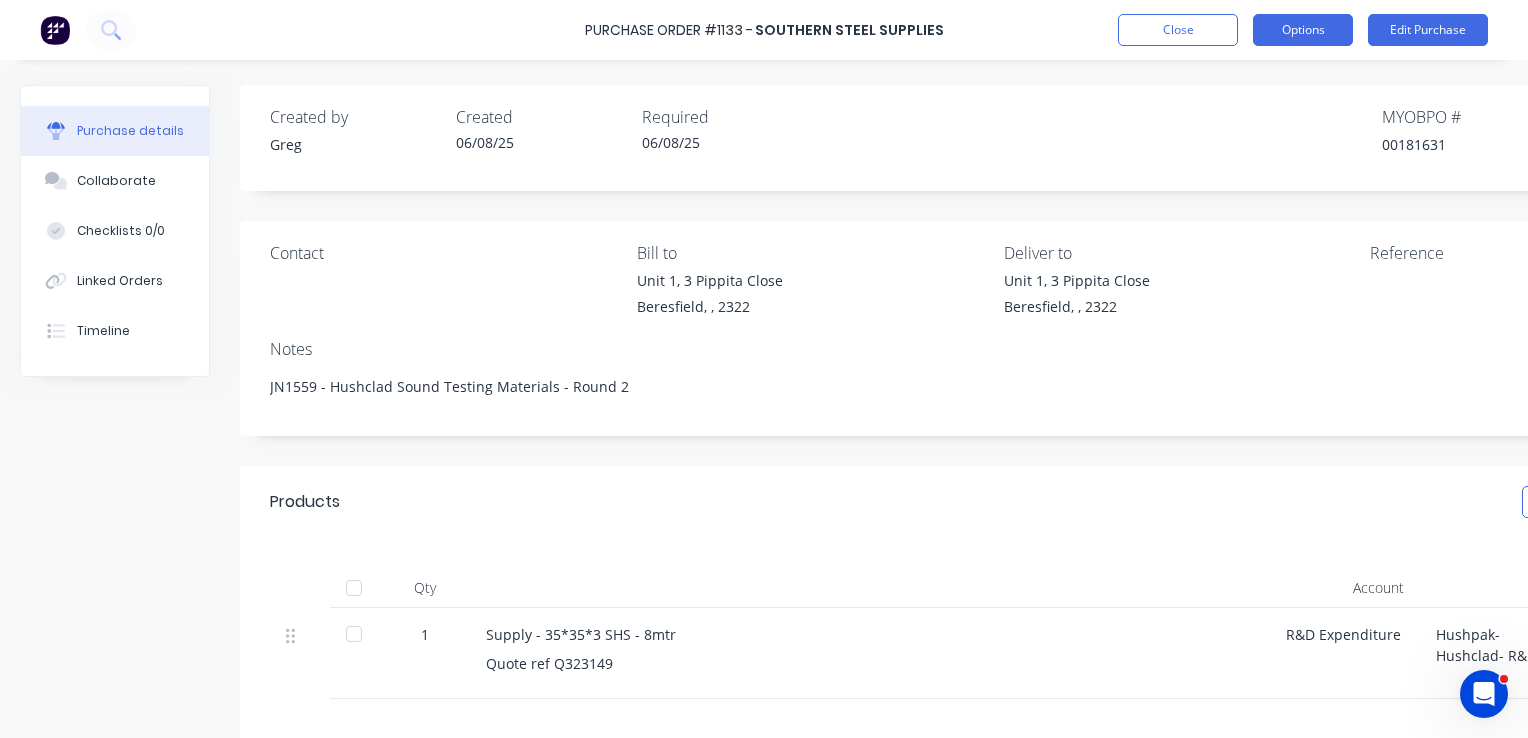 click on "Options" at bounding box center (1303, 30) 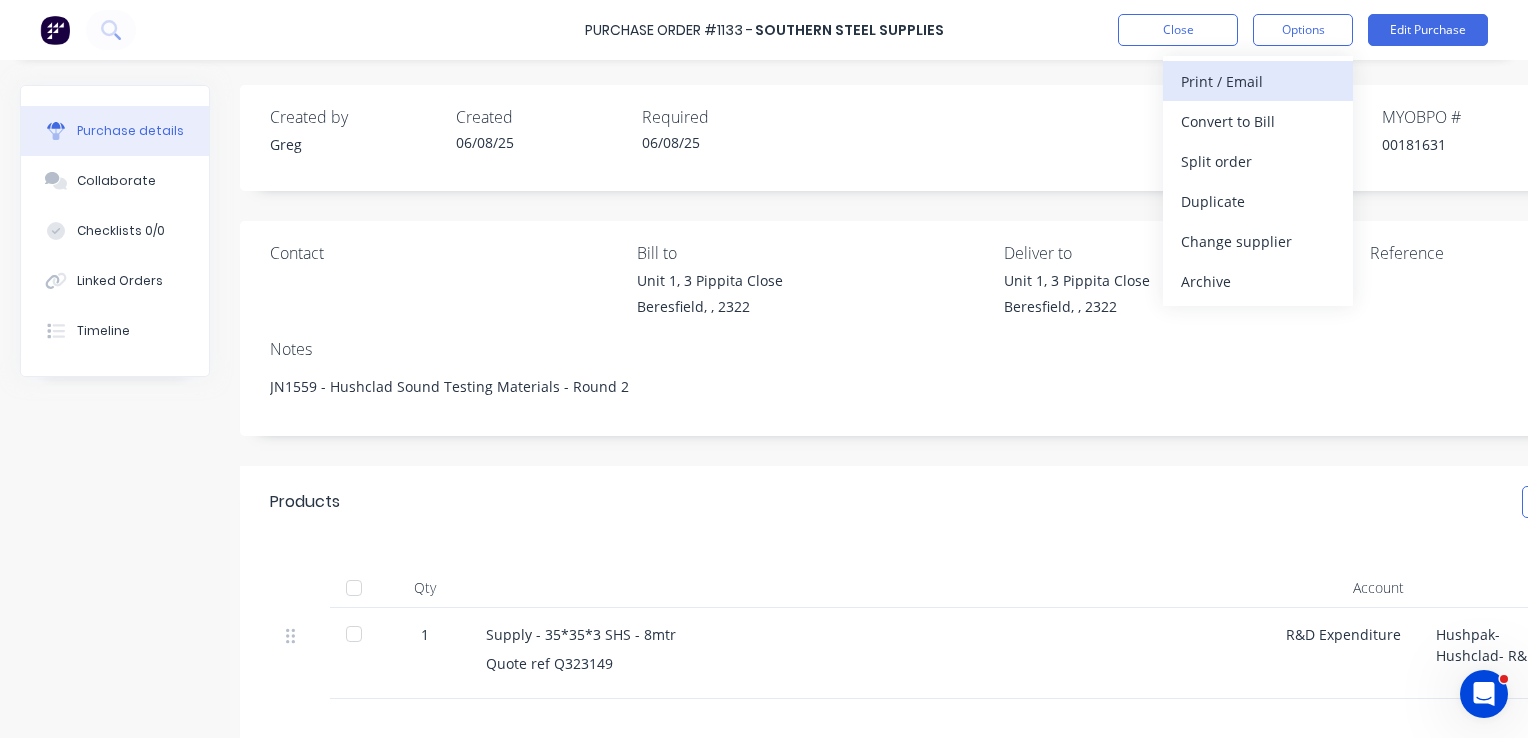click on "Print / Email" at bounding box center [1258, 81] 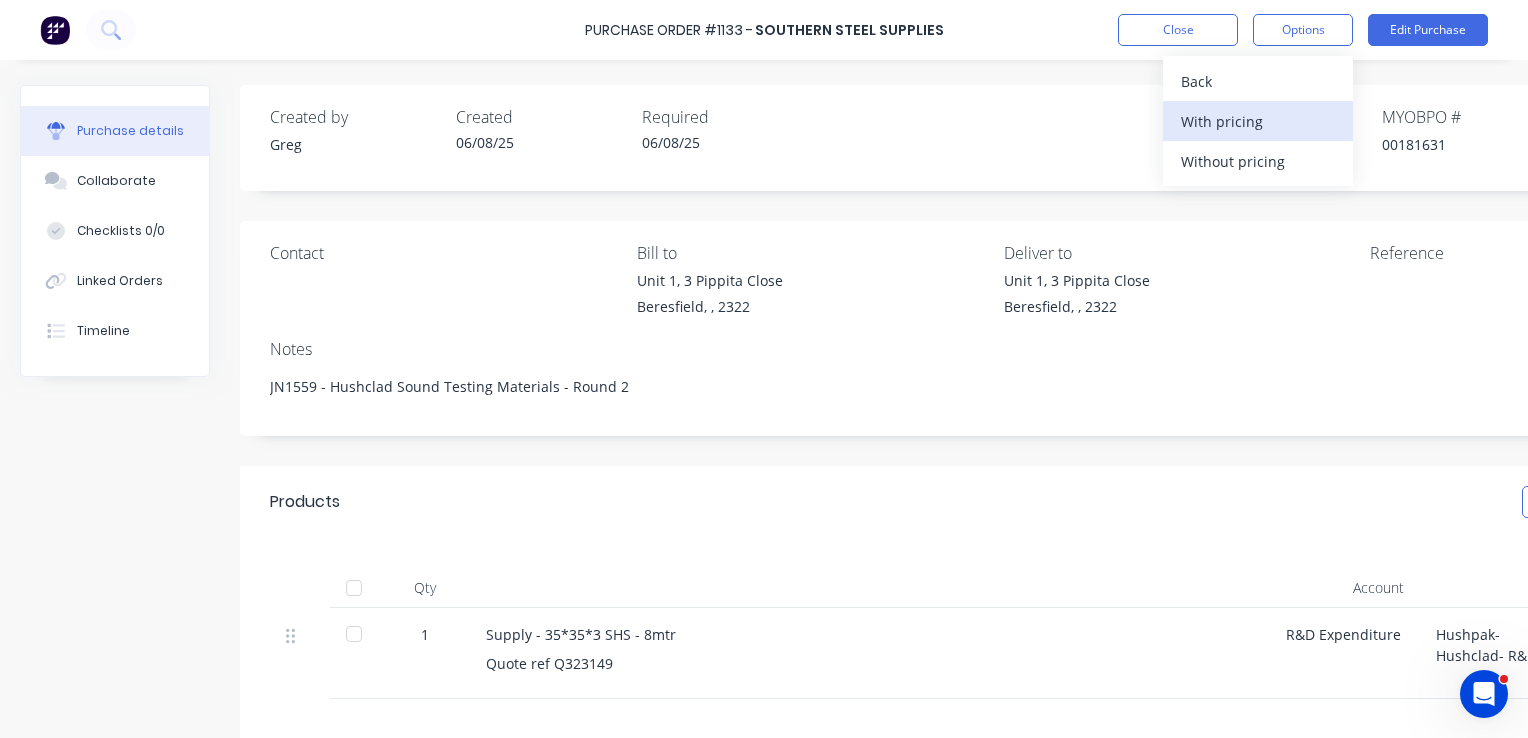 click on "With pricing" at bounding box center [1258, 121] 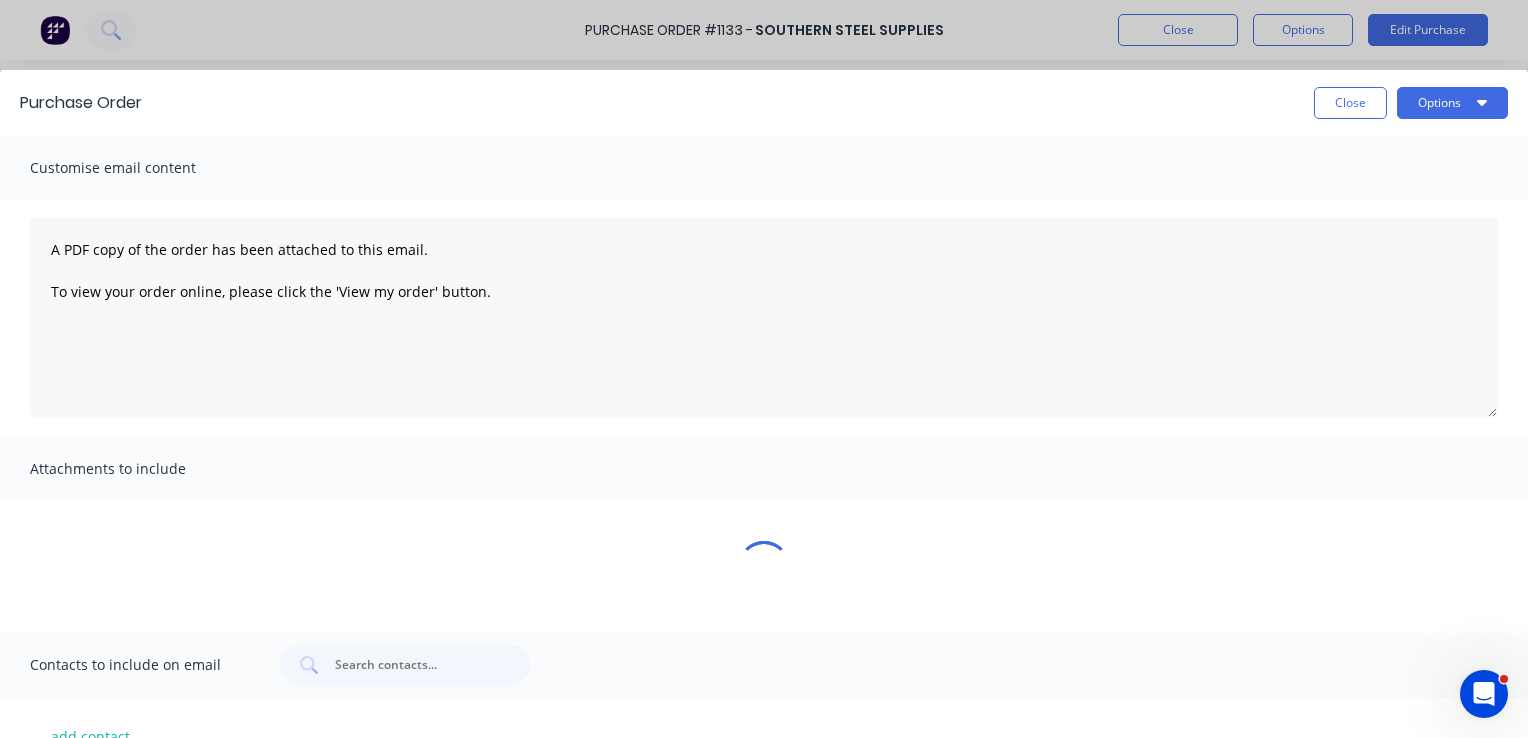 type on "x" 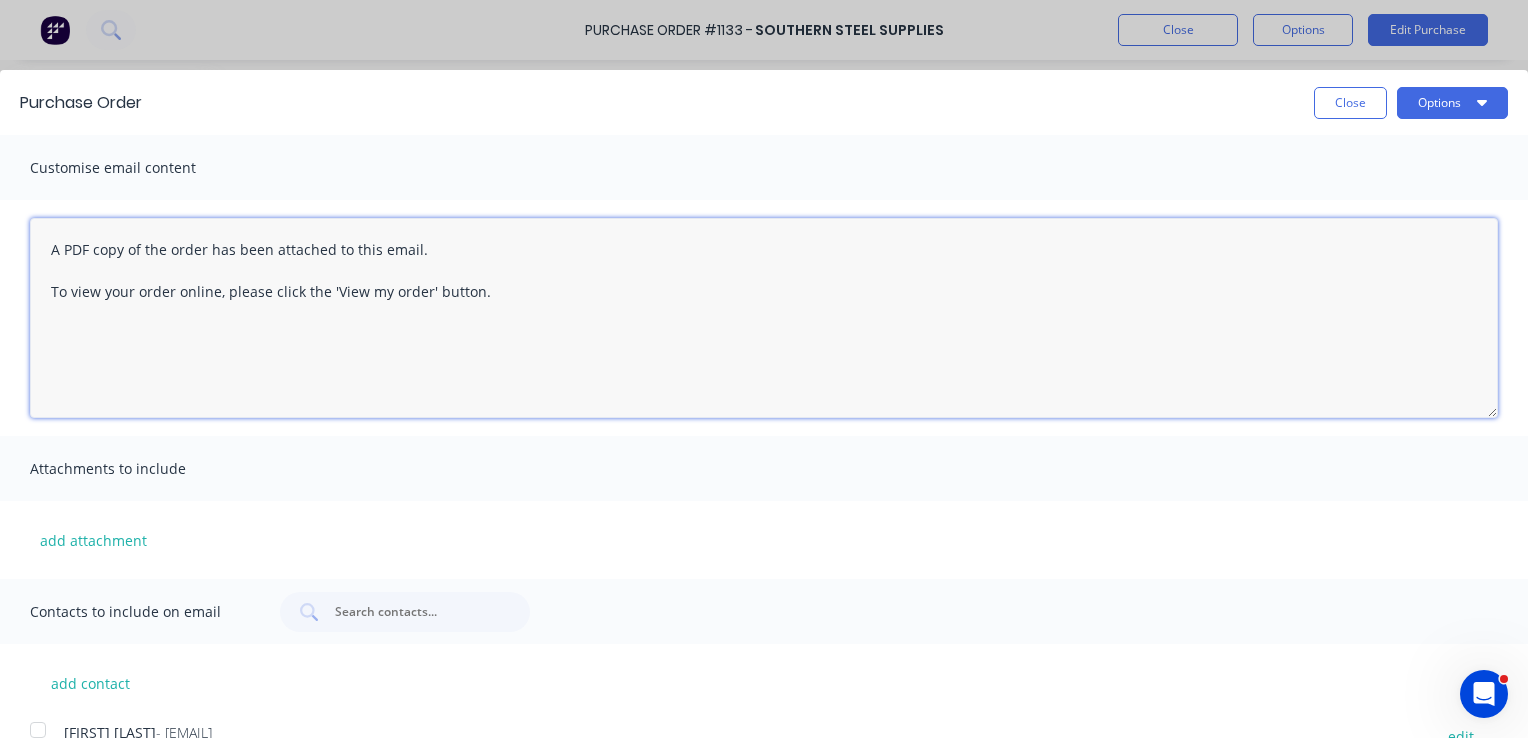 drag, startPoint x: 495, startPoint y: 294, endPoint x: -4, endPoint y: 242, distance: 501.70212 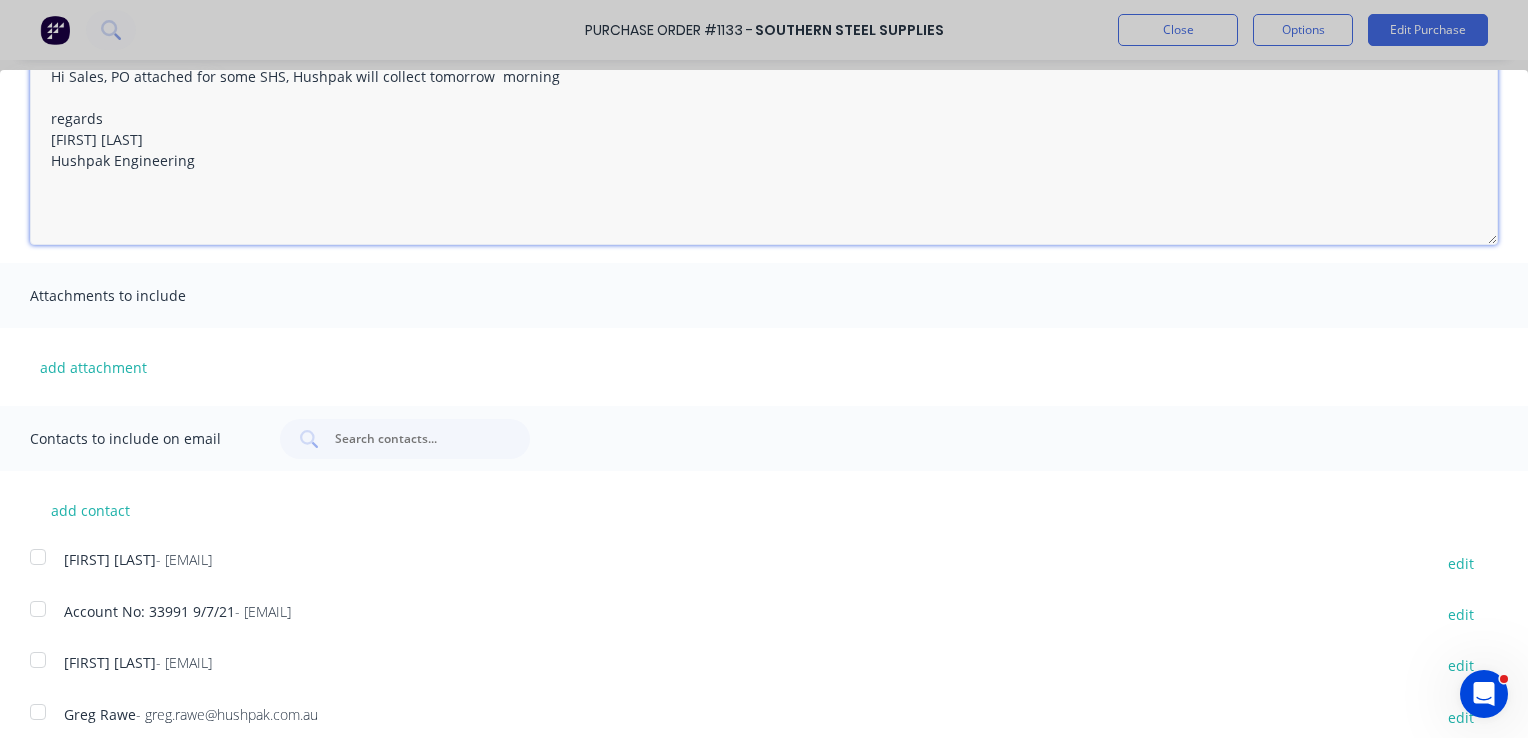 scroll, scrollTop: 212, scrollLeft: 0, axis: vertical 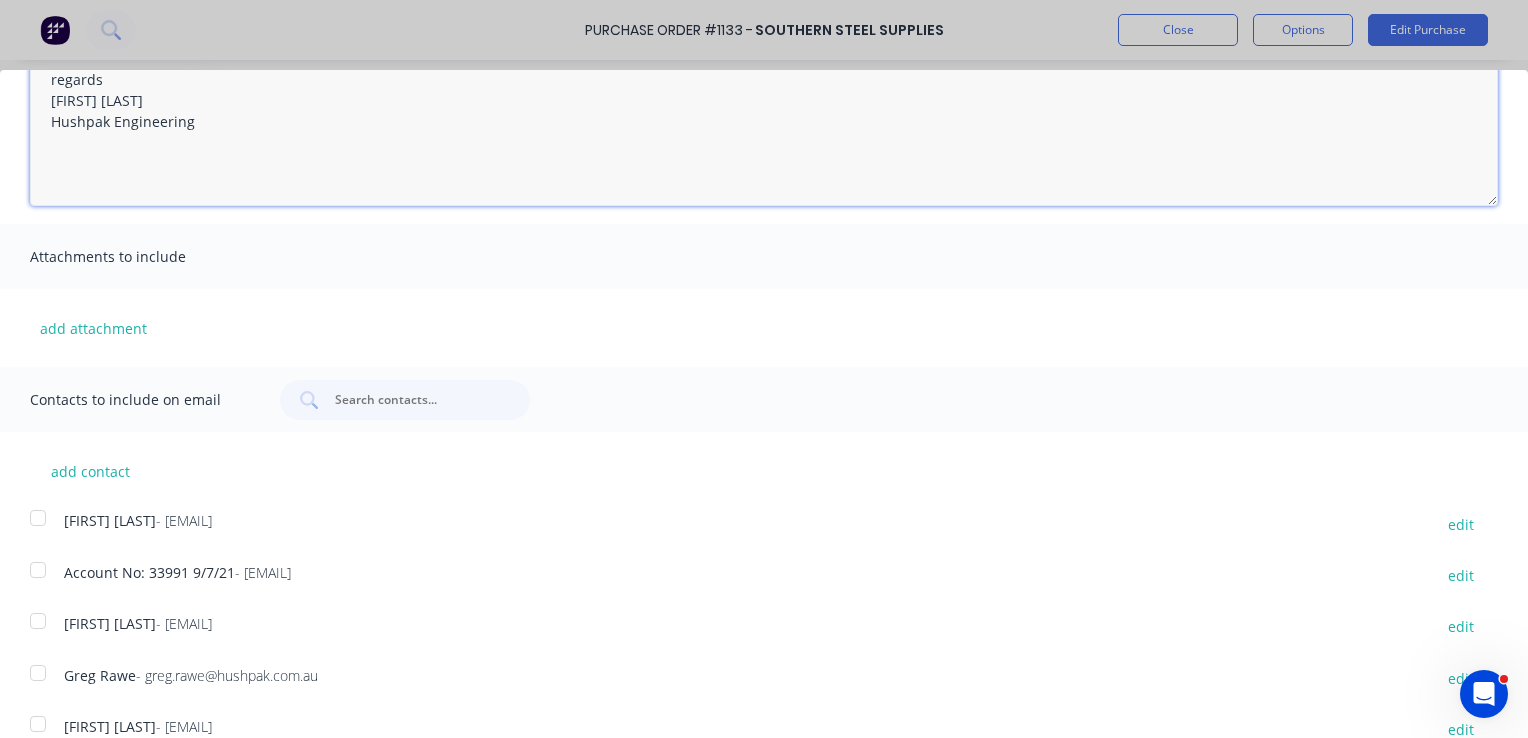 click at bounding box center [38, 673] 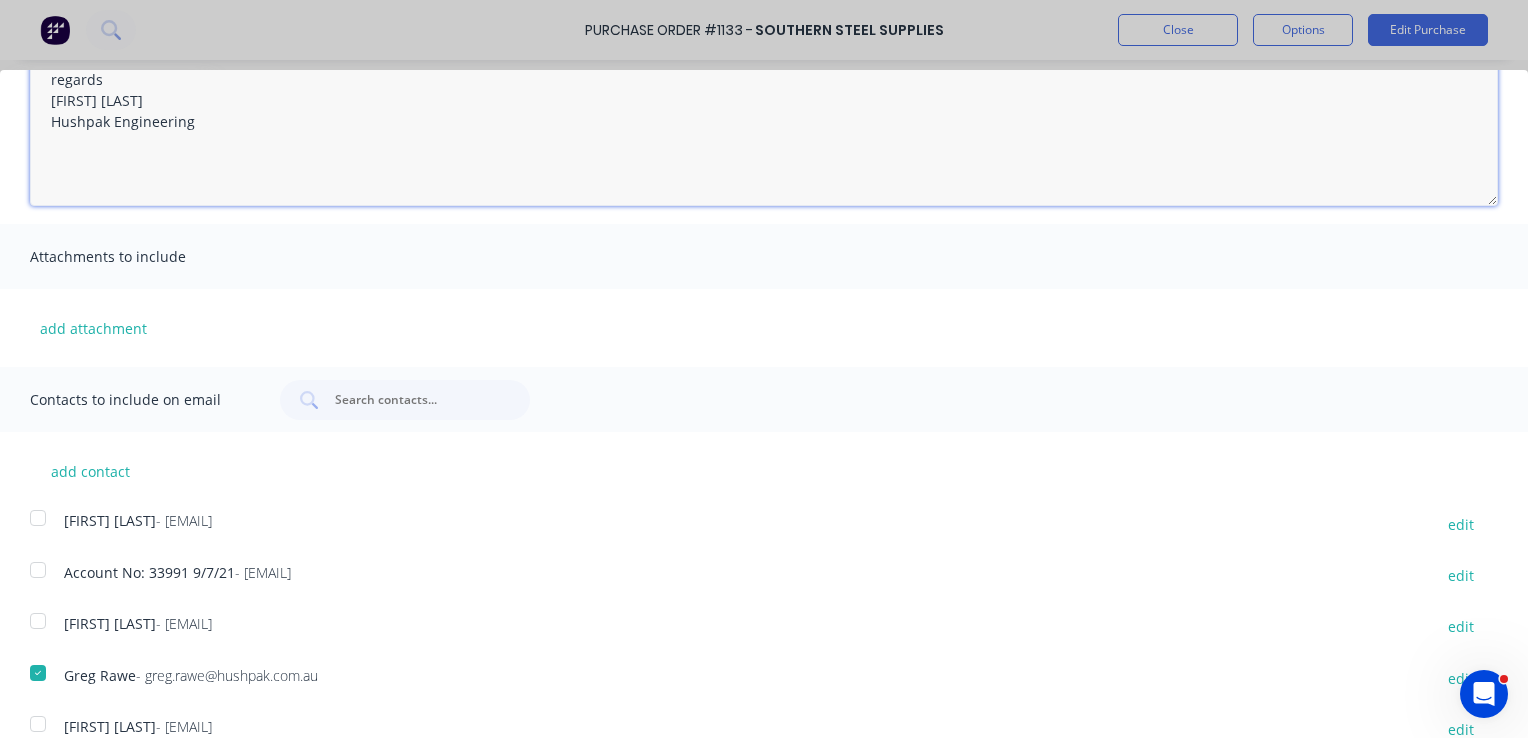 click at bounding box center (38, 621) 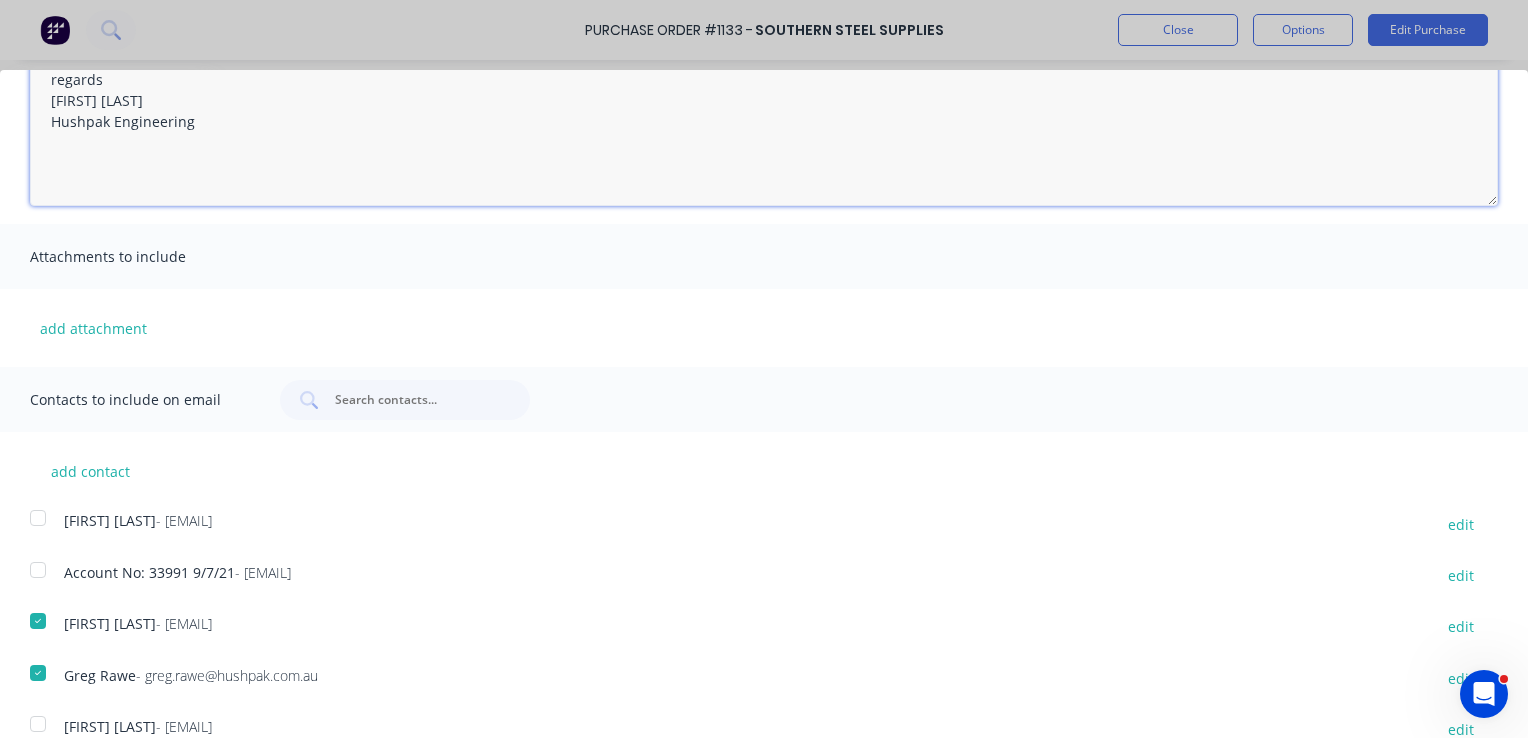 type on "Hi Sales, PO attached for some SHS, Hushpak will collect tomorrow  morning
regards
[FIRST] [LAST]
Hushpak Engineering" 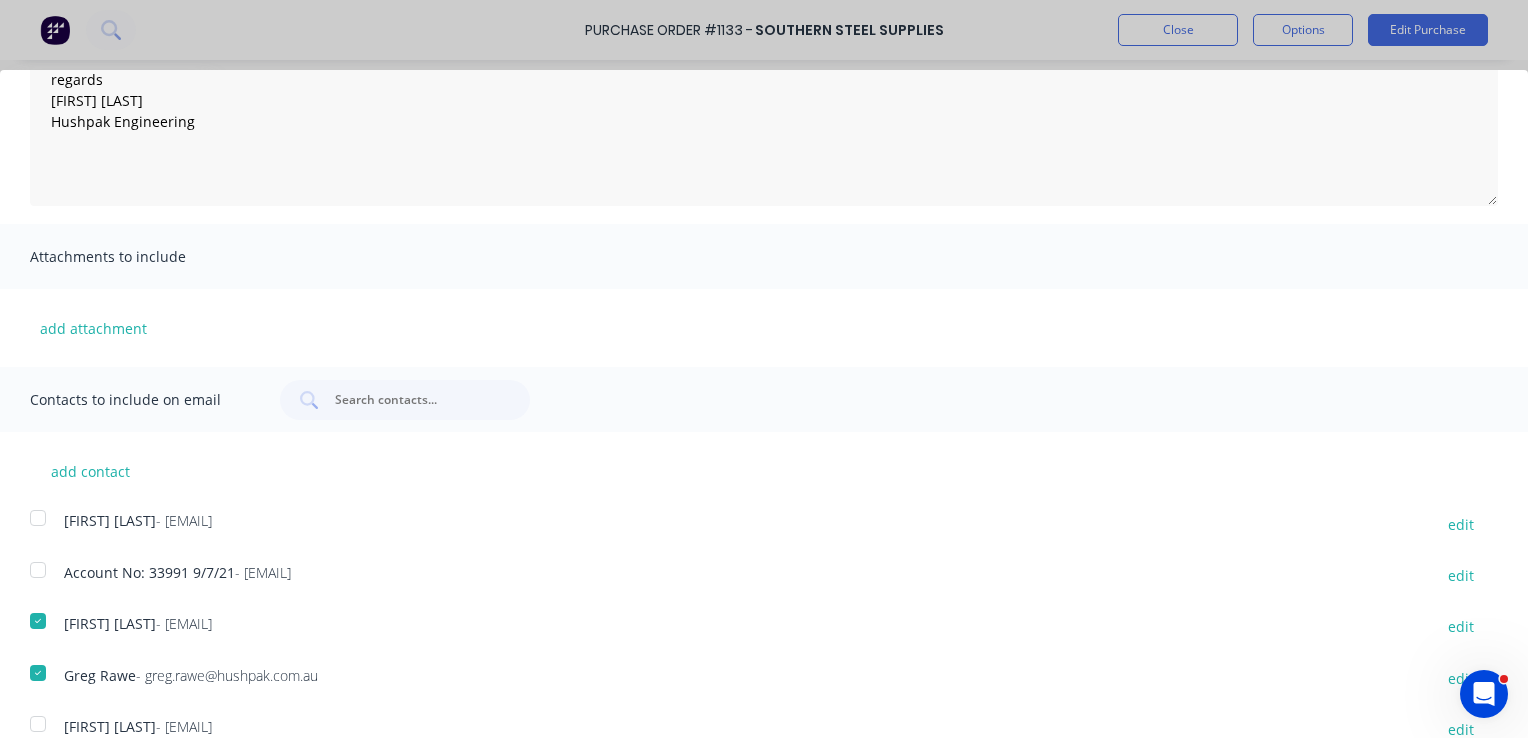 click on "- [EMAIL]" at bounding box center (263, 572) 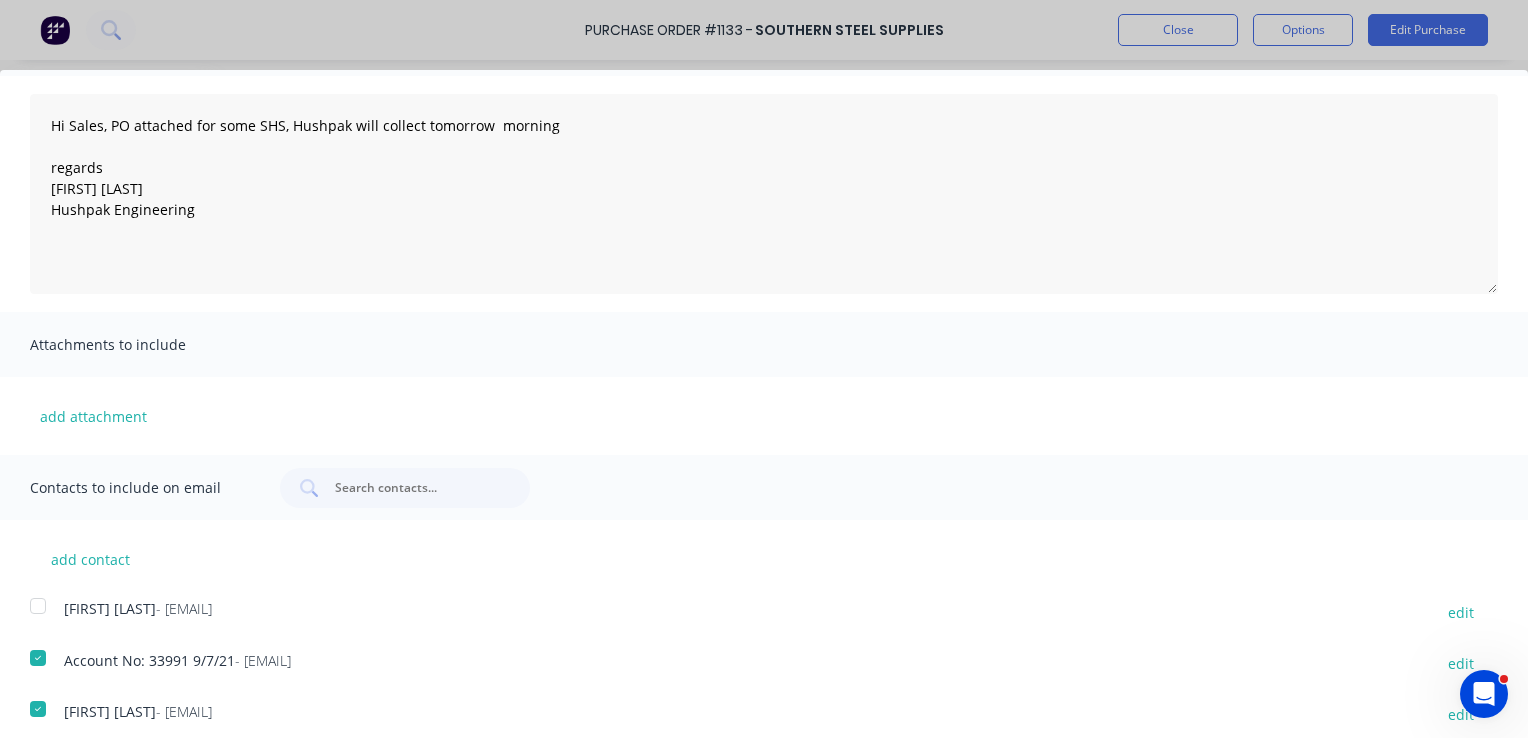 scroll, scrollTop: 0, scrollLeft: 0, axis: both 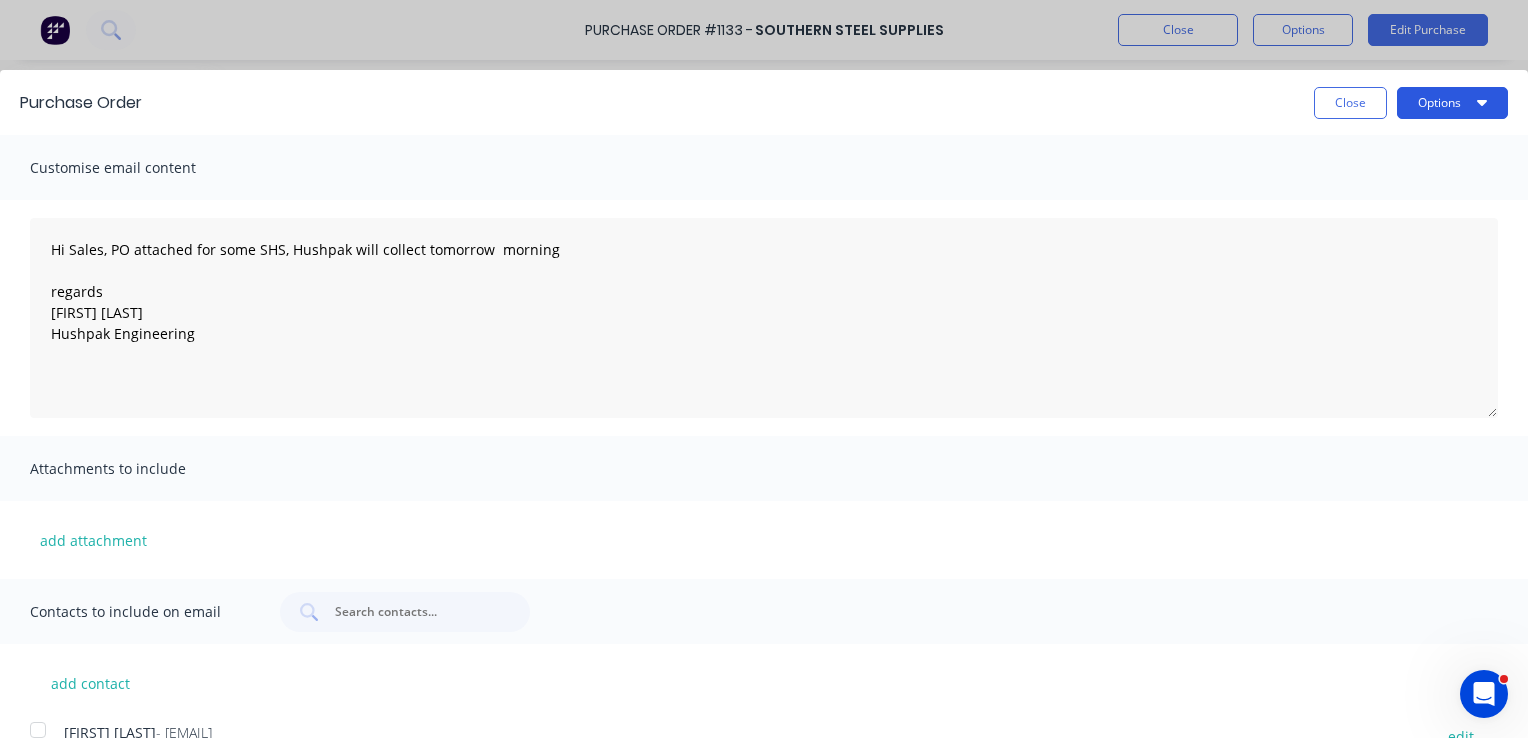 click on "Options" at bounding box center [1452, 103] 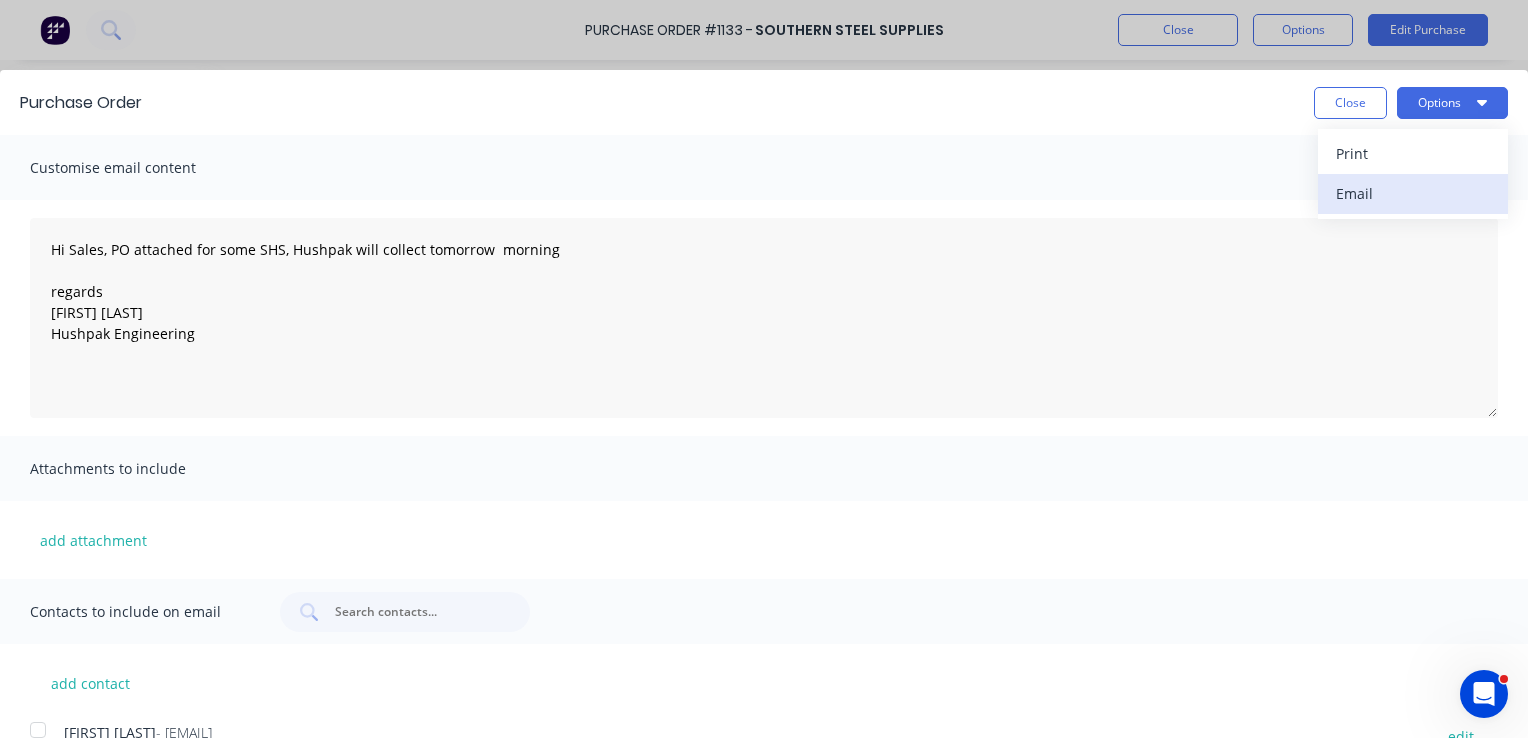 click on "Email" at bounding box center [1413, 193] 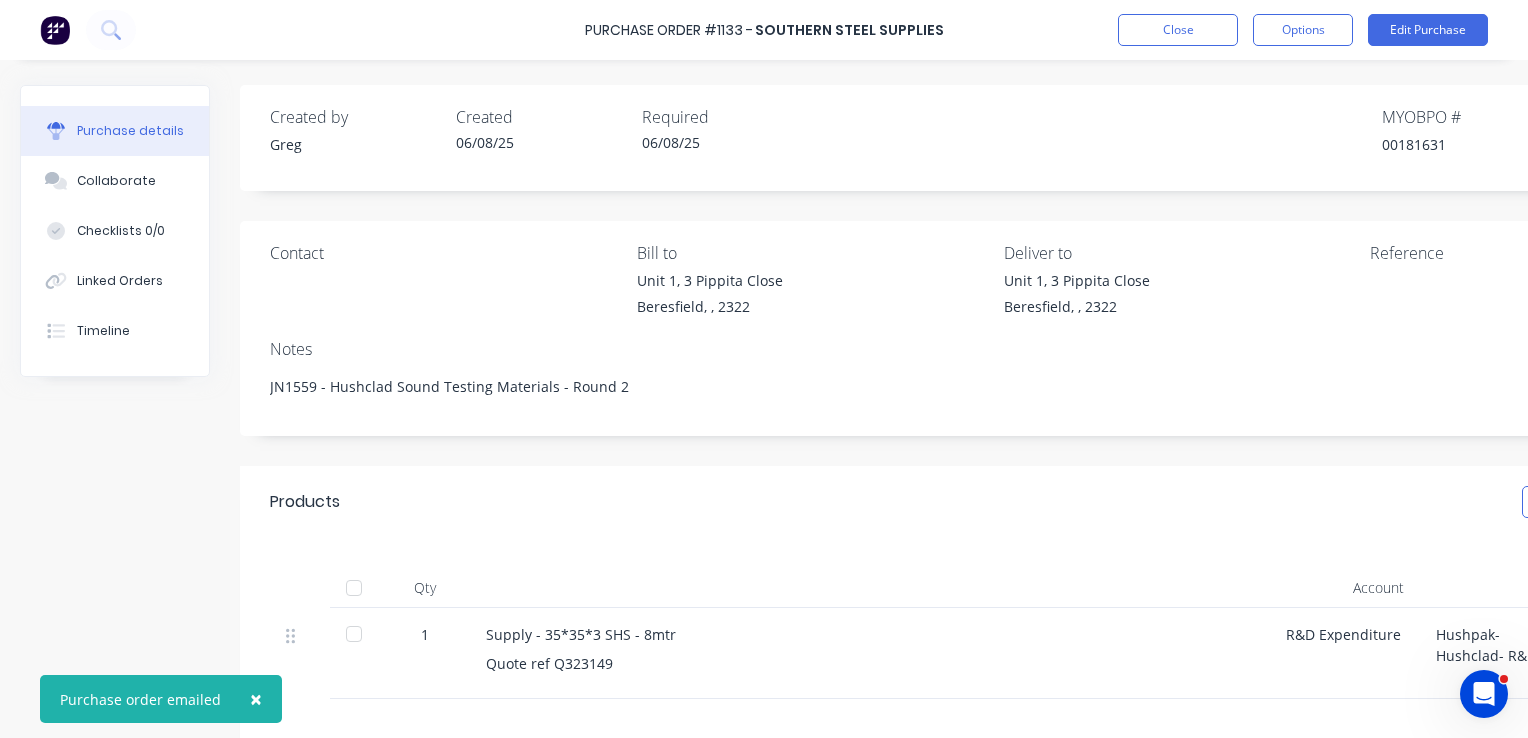 type on "x" 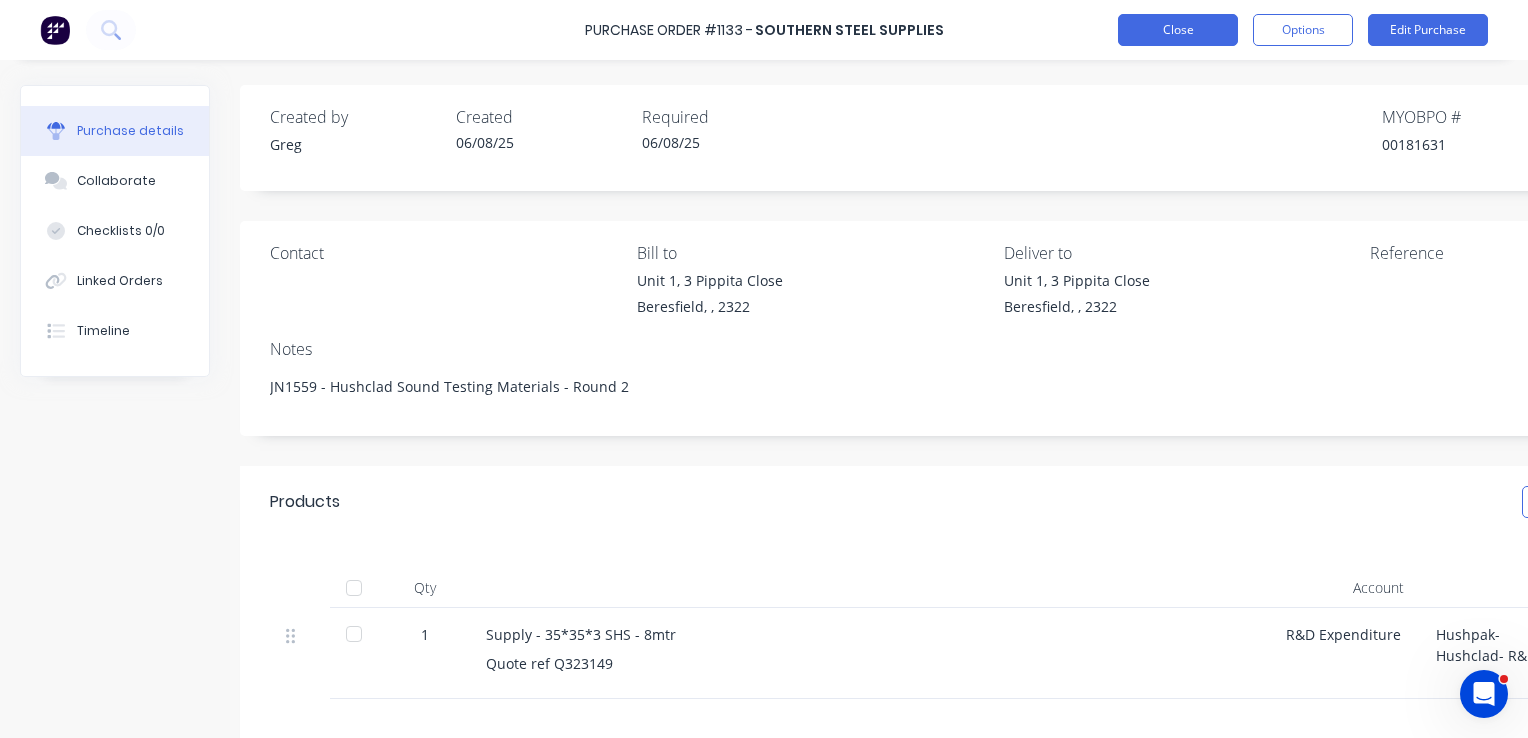 click on "Close" at bounding box center [1178, 30] 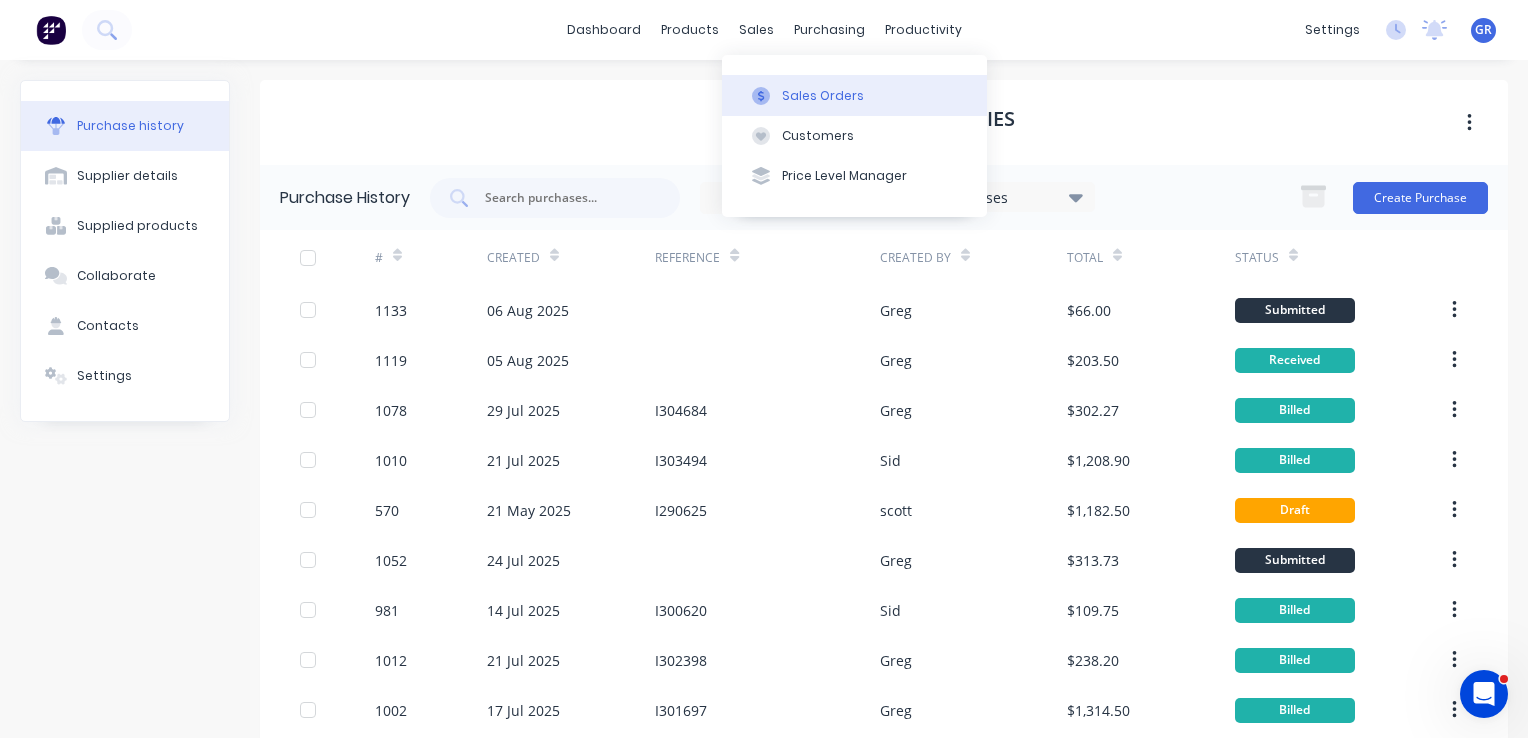 click on "Sales Orders" at bounding box center (823, 96) 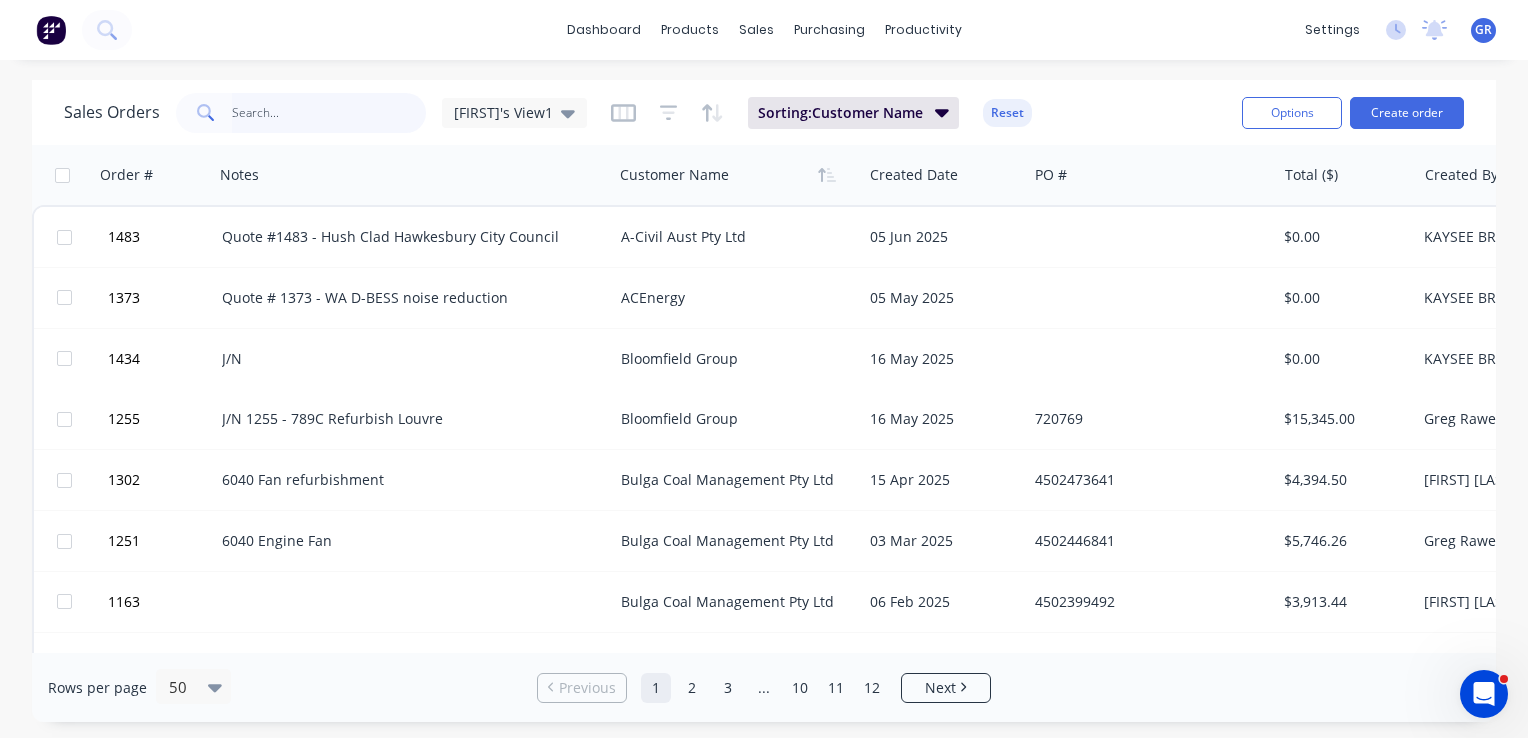 click at bounding box center [329, 113] 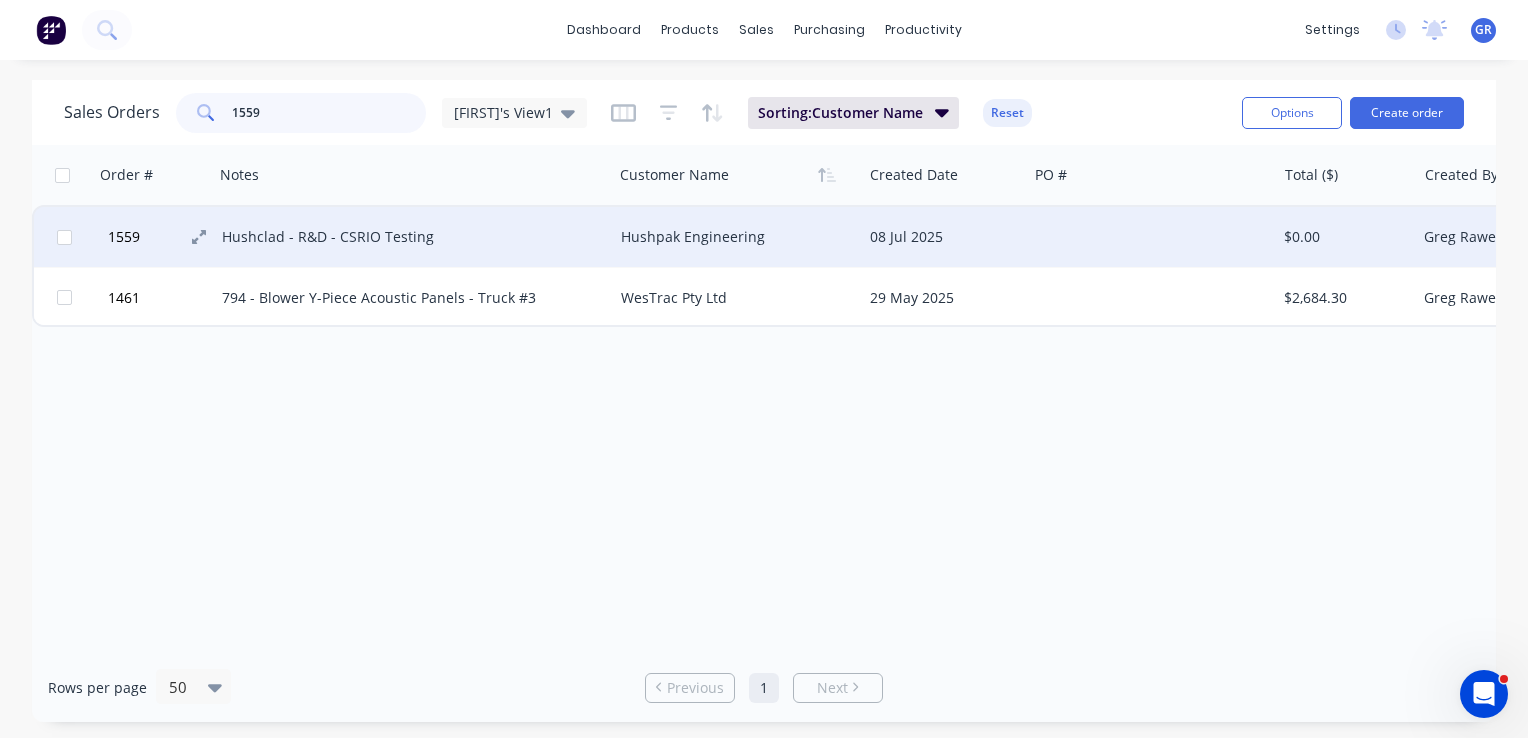 type on "1559" 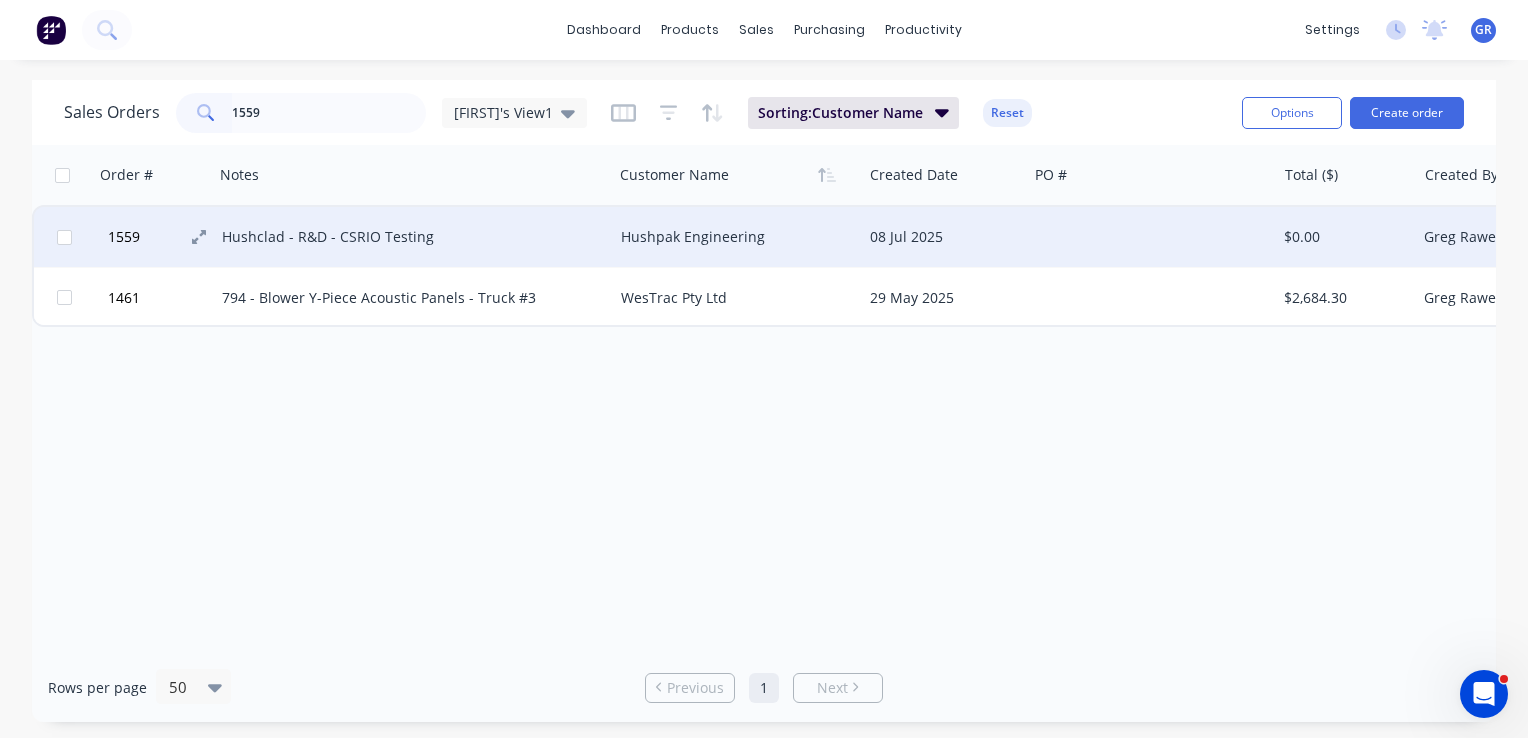 click on "1559" at bounding box center [124, 237] 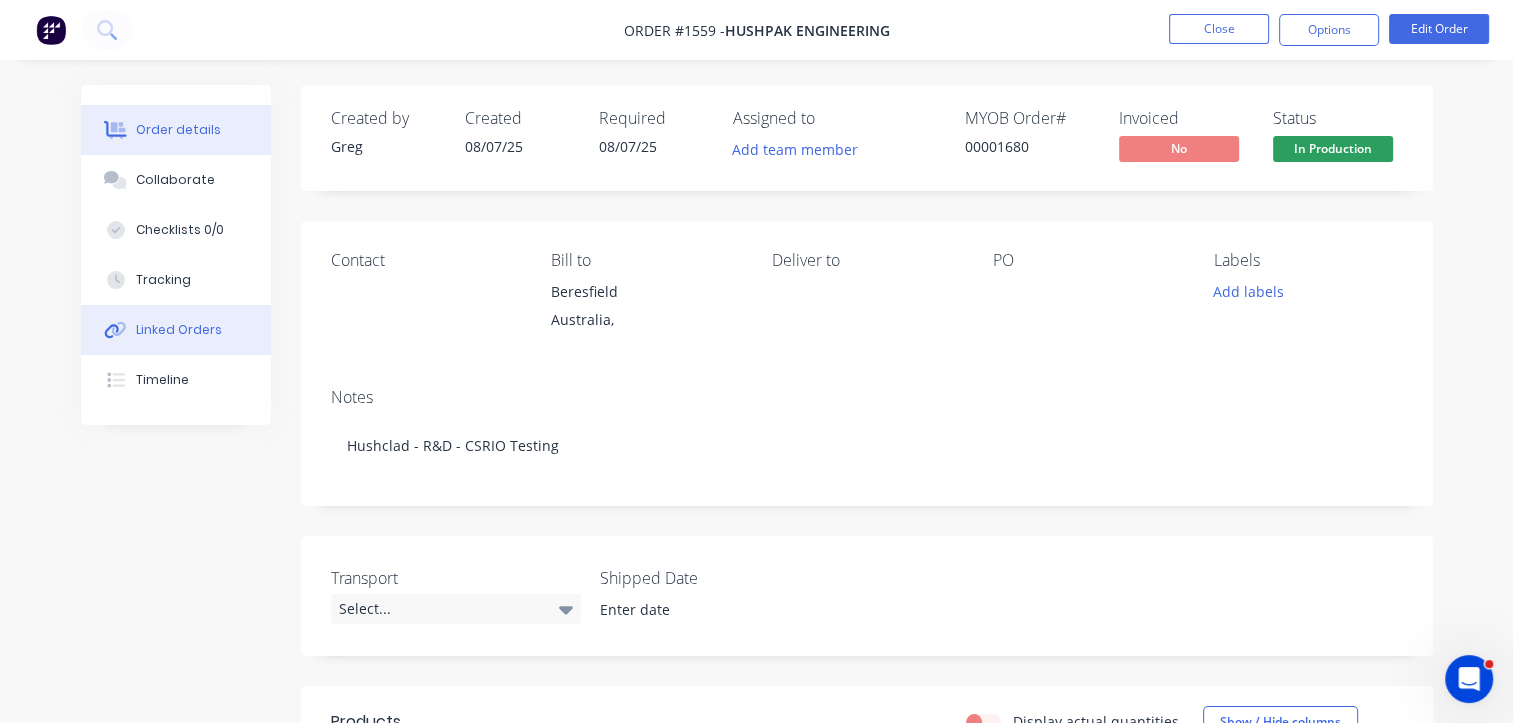click on "Linked Orders" at bounding box center [179, 330] 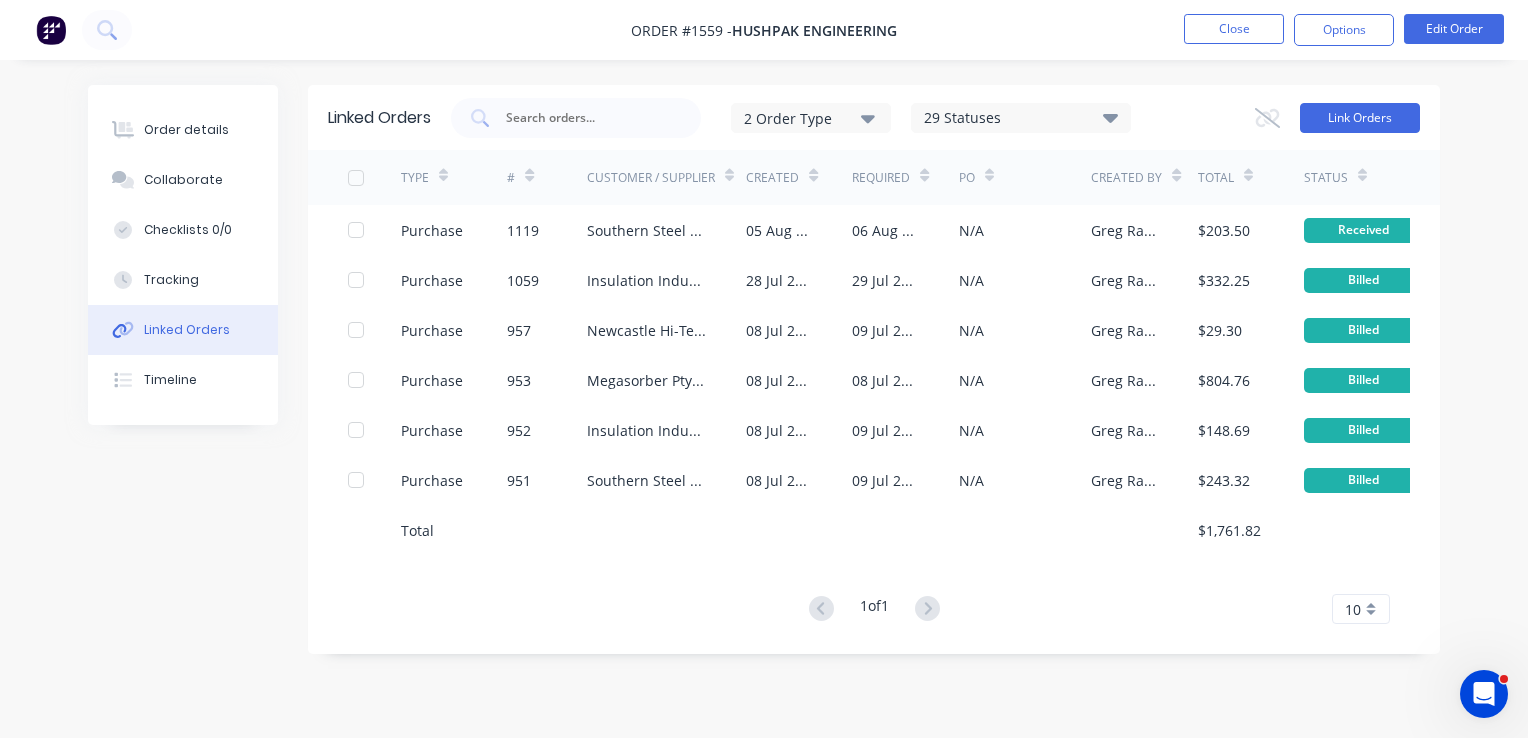 click on "Link Orders" at bounding box center [1360, 118] 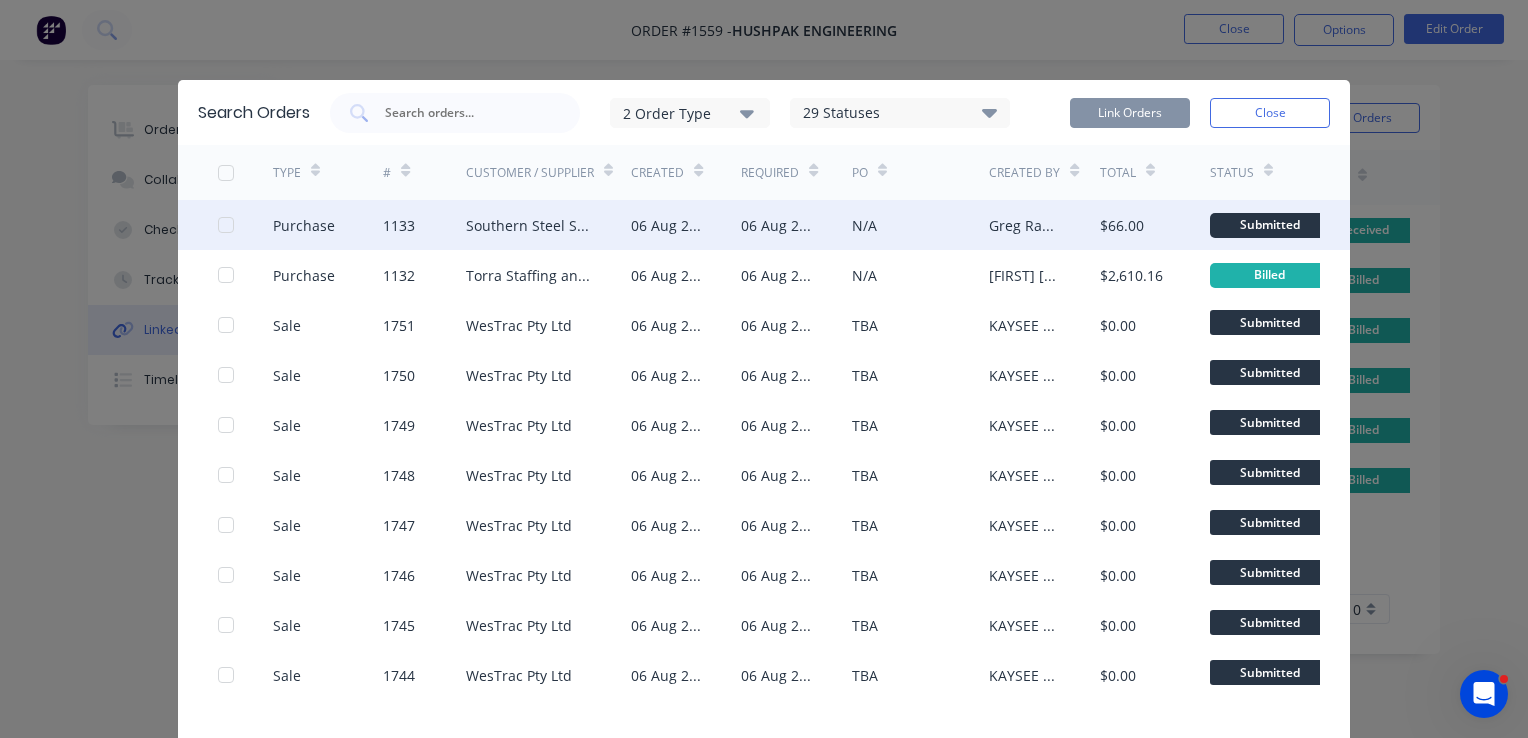 click at bounding box center [226, 225] 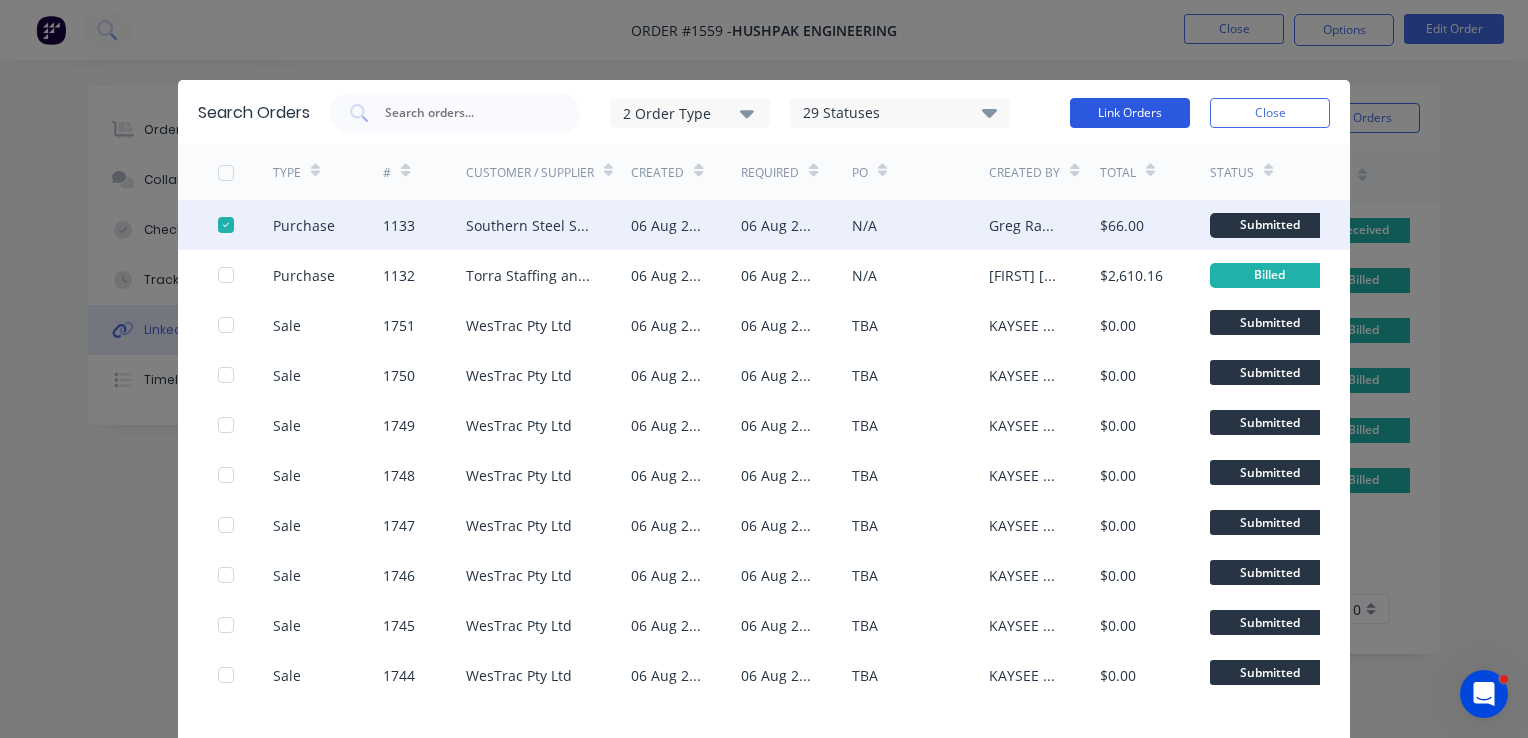 click on "Link Orders" at bounding box center [1130, 113] 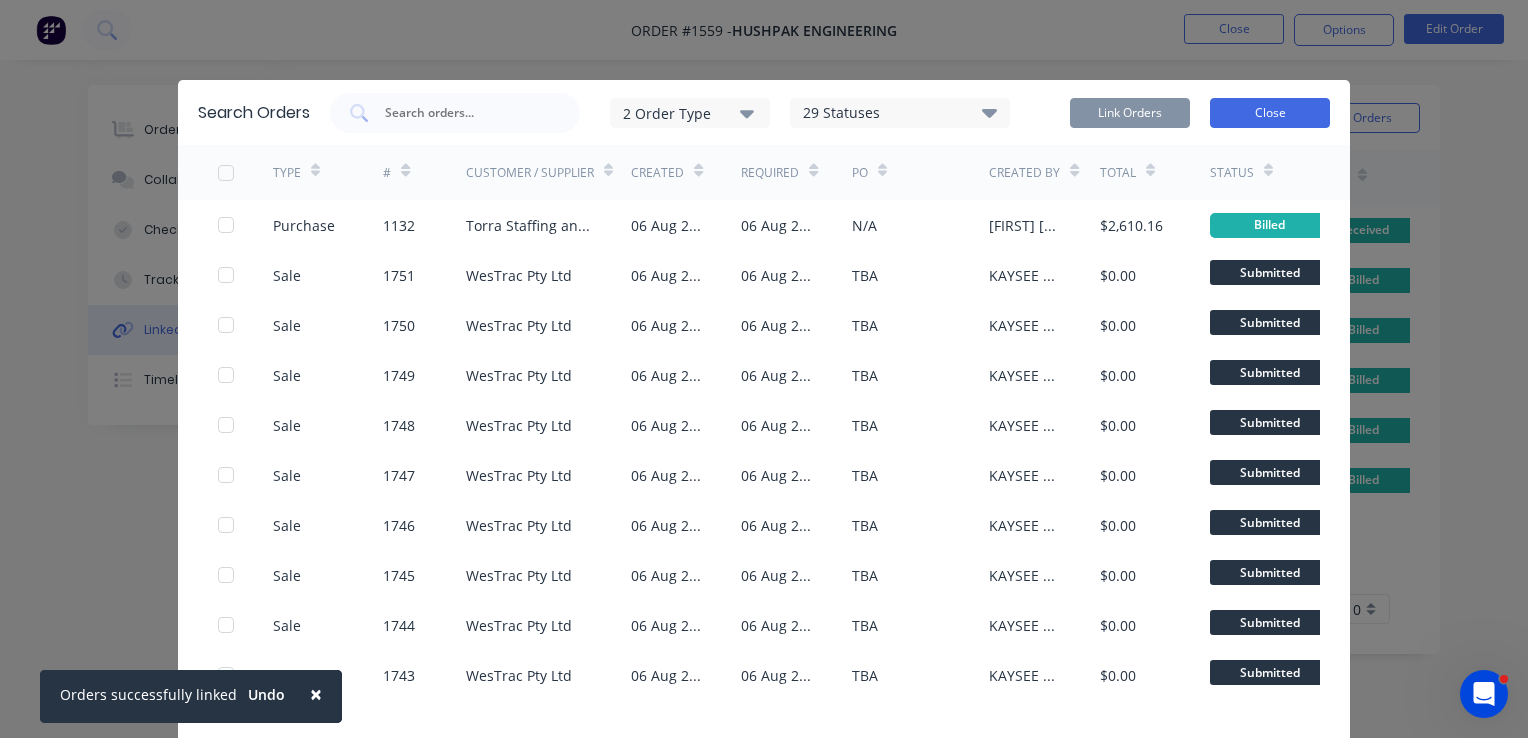 click on "Close" at bounding box center [1270, 113] 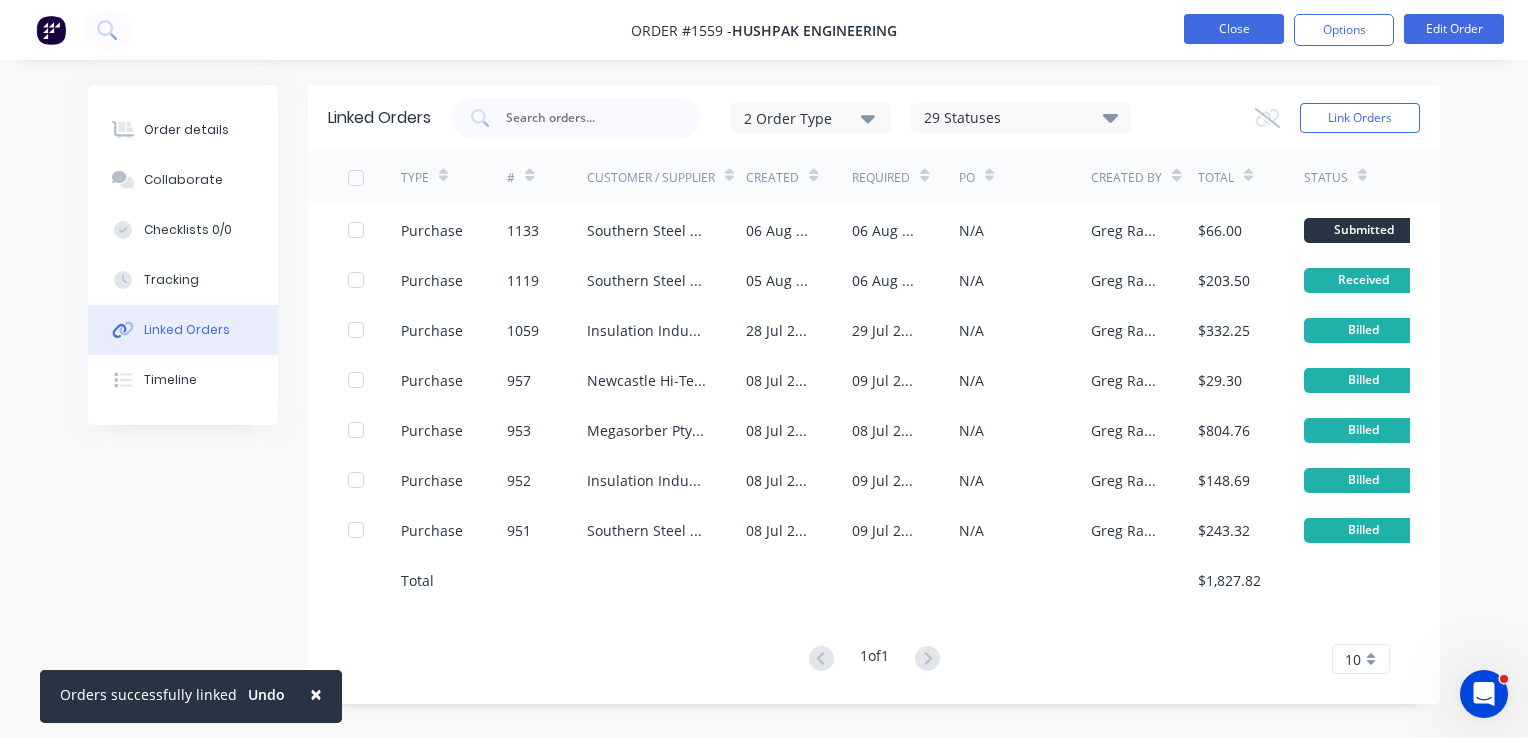 click on "Close" at bounding box center [1234, 29] 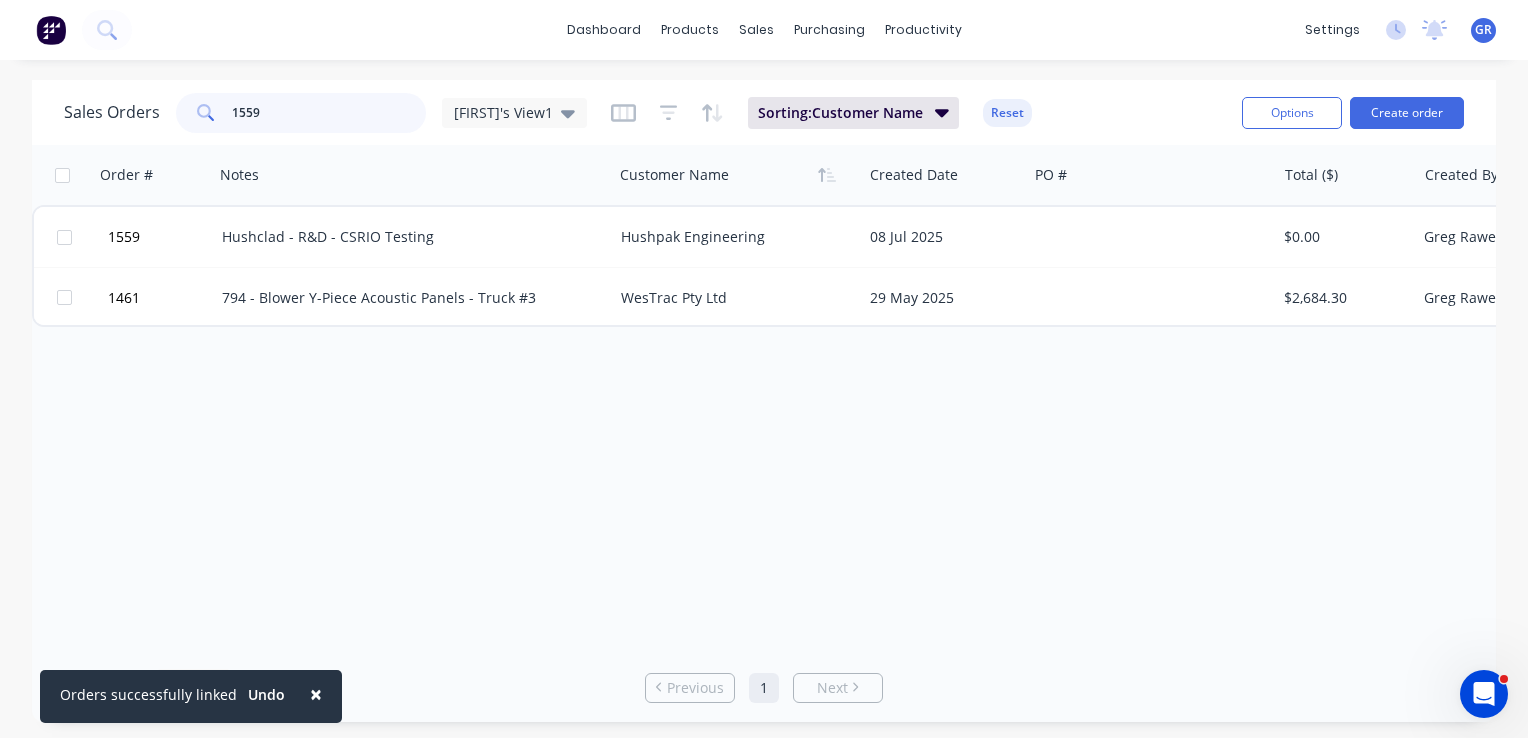 drag, startPoint x: 257, startPoint y: 107, endPoint x: 195, endPoint y: 110, distance: 62.072536 